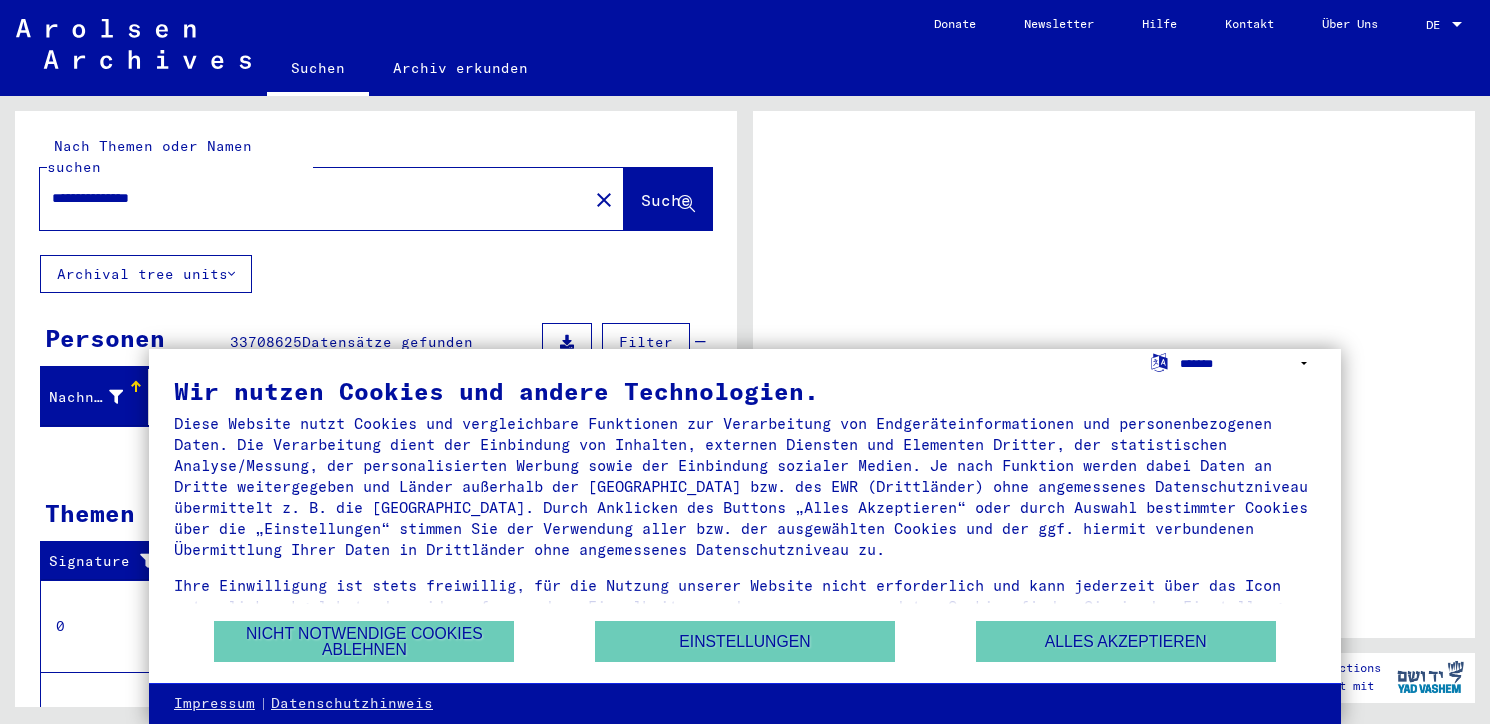 scroll, scrollTop: 0, scrollLeft: 0, axis: both 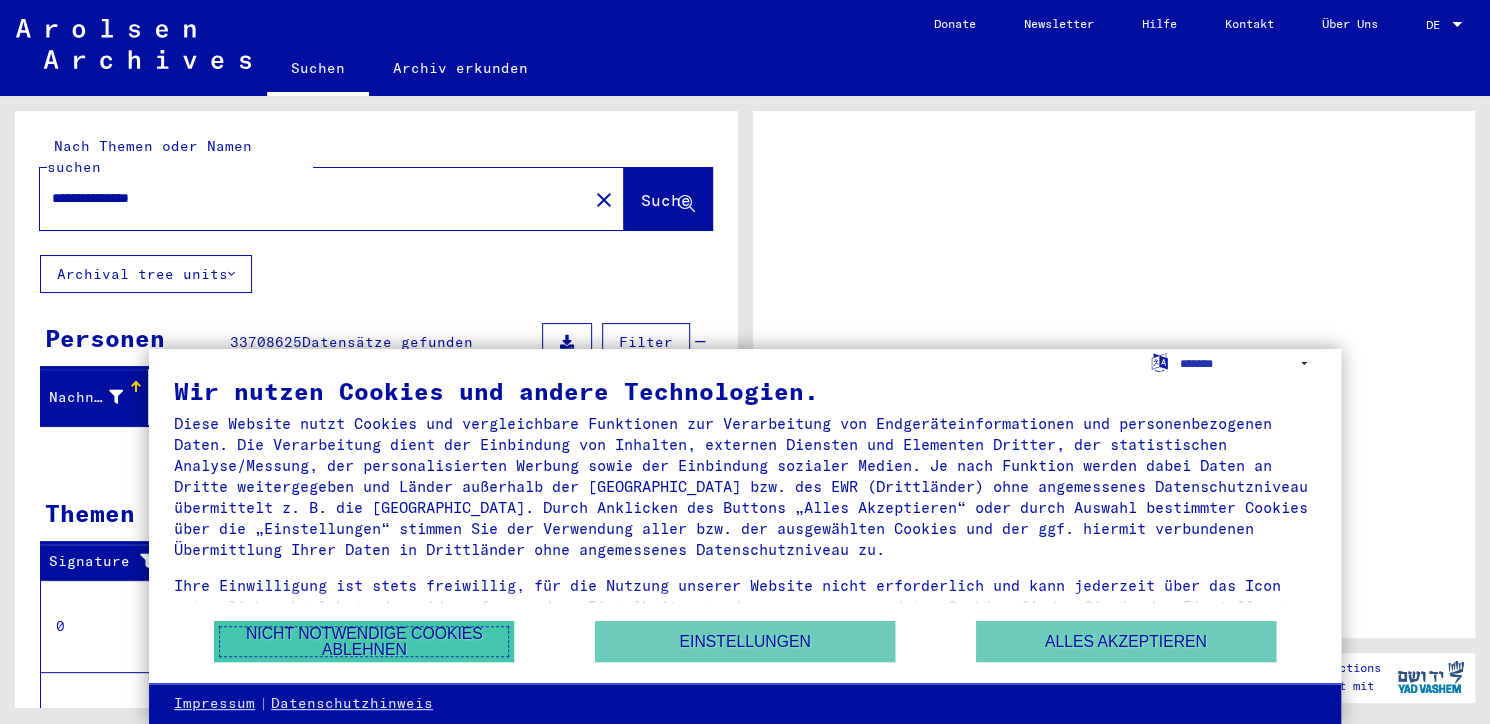 click on "Nicht notwendige Cookies ablehnen" at bounding box center (364, 641) 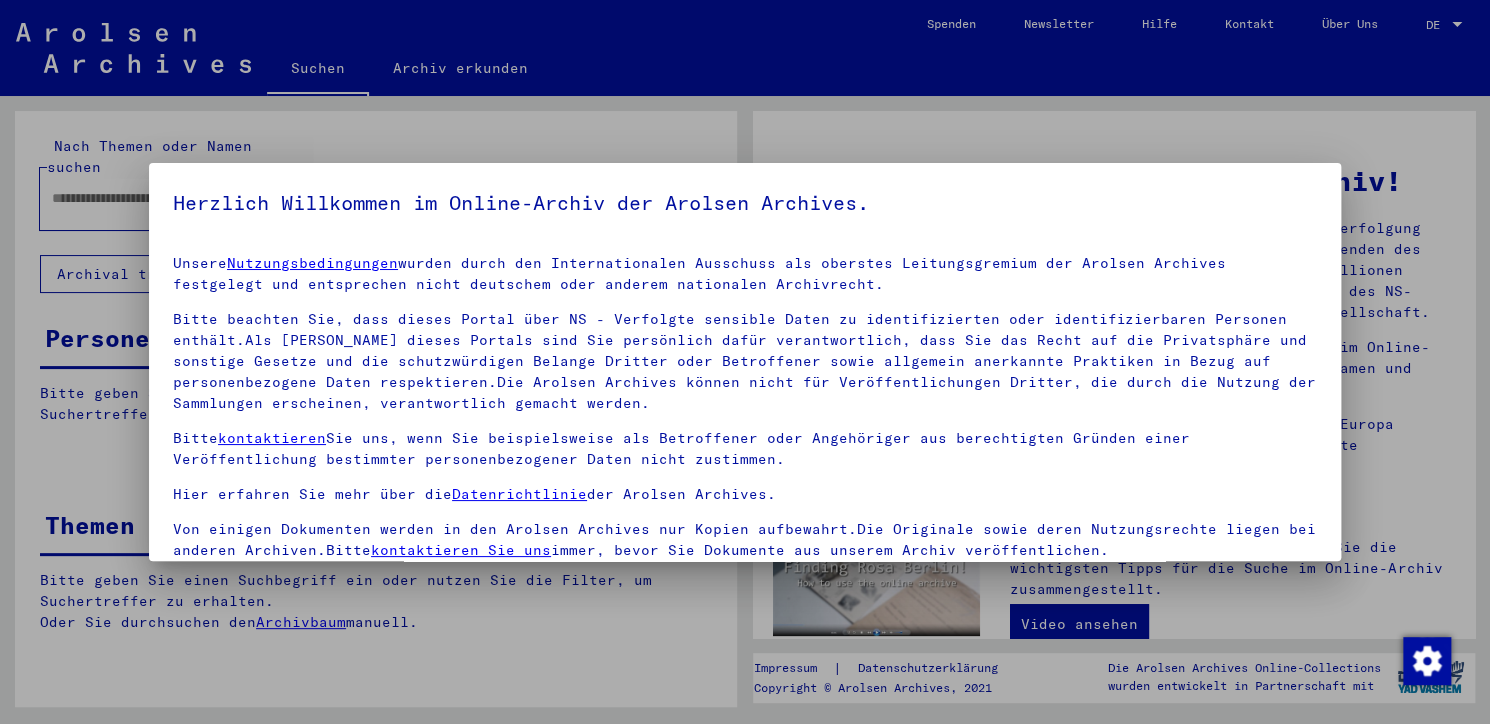 type on "**********" 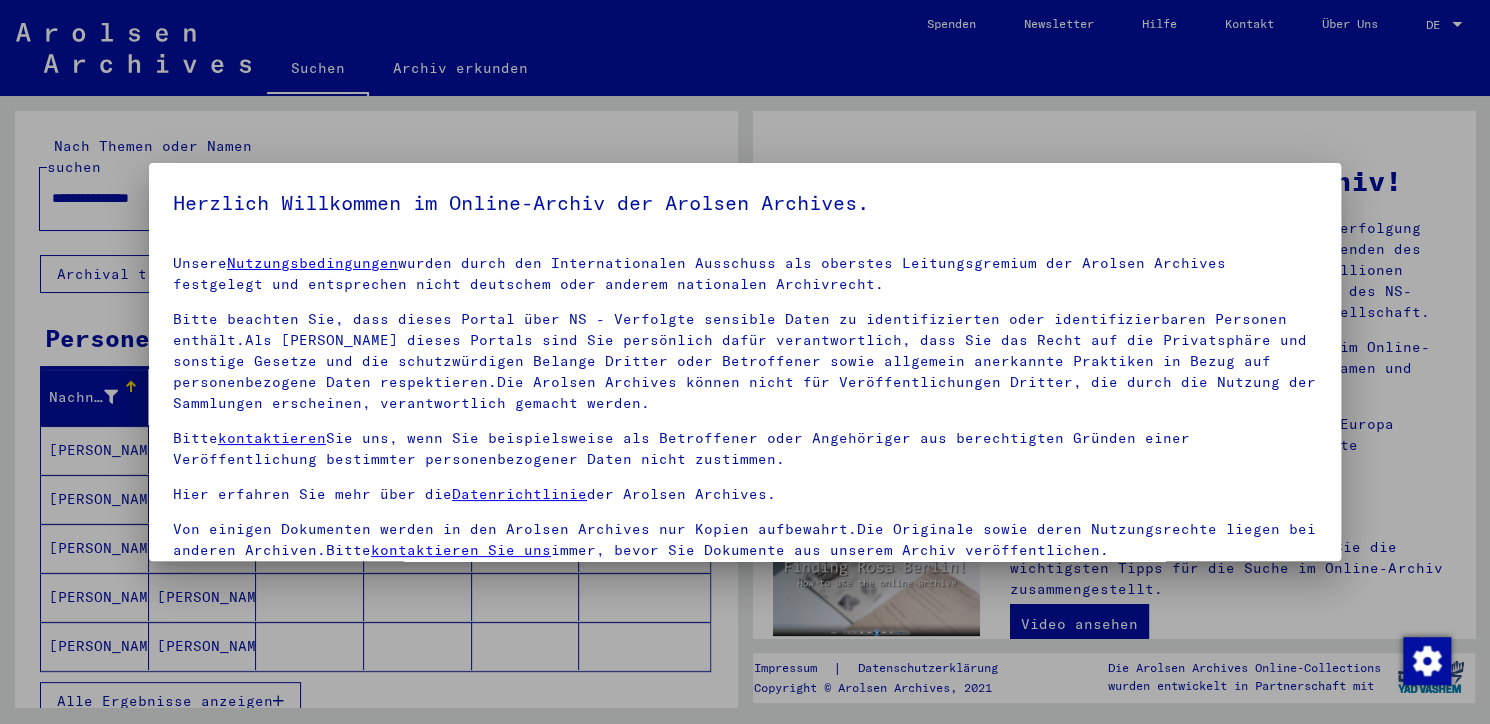 click at bounding box center [745, 362] 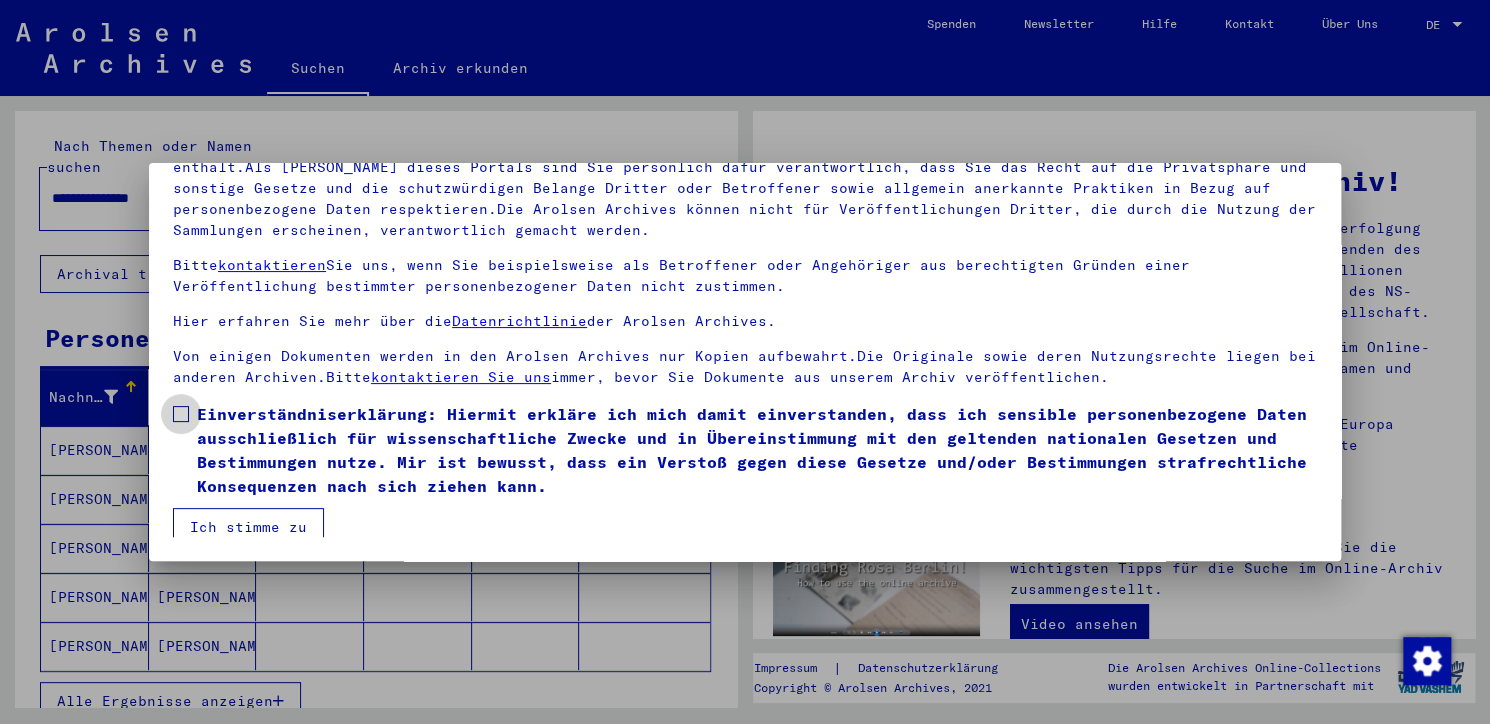 click at bounding box center (181, 414) 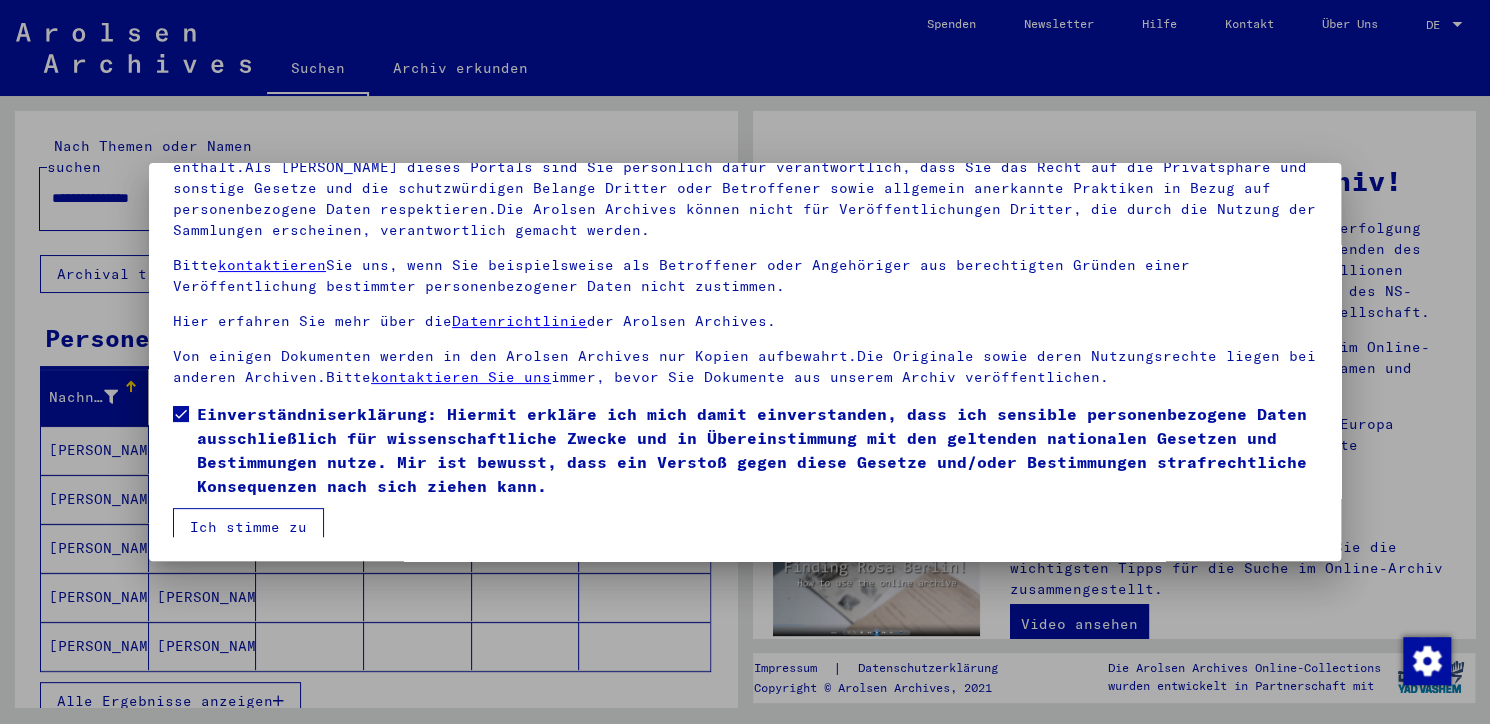 click on "Ich stimme zu" at bounding box center [248, 527] 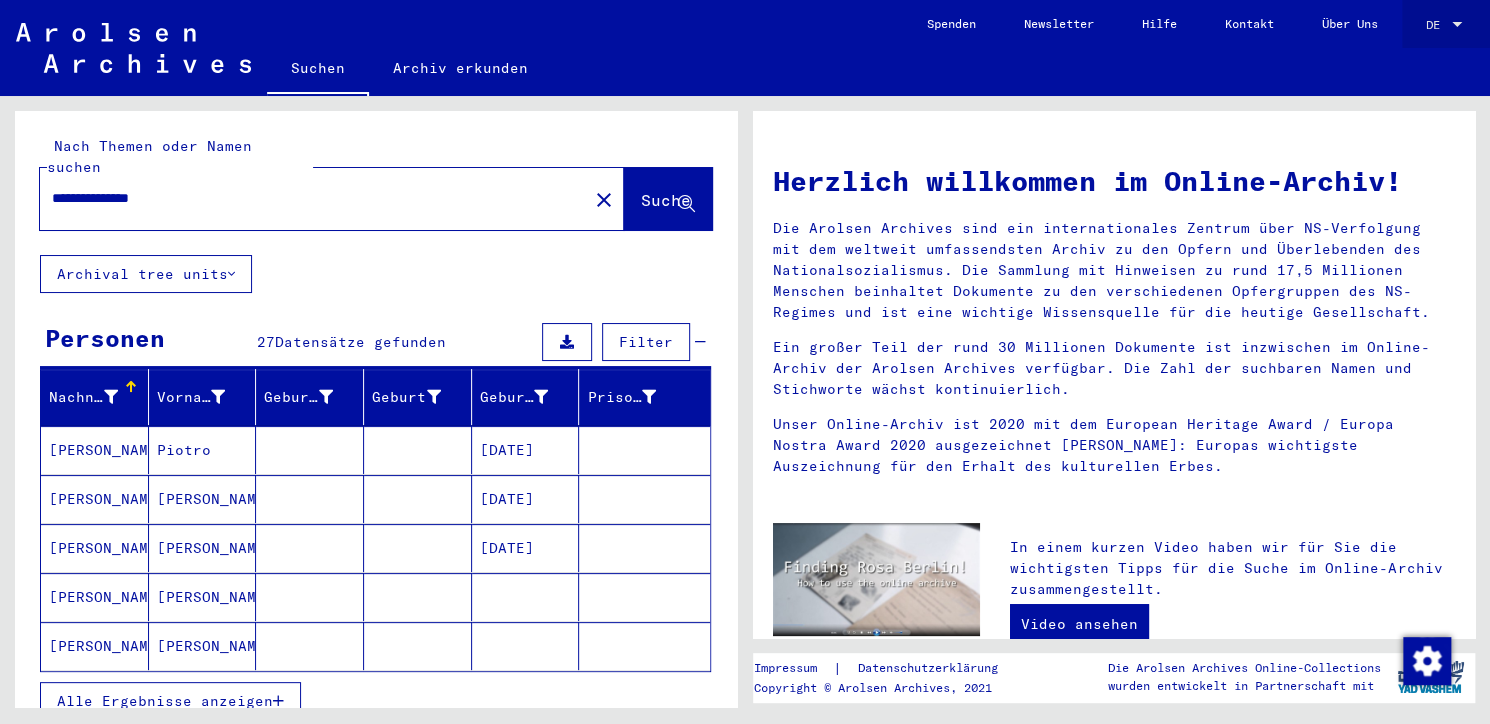 click at bounding box center (1457, 25) 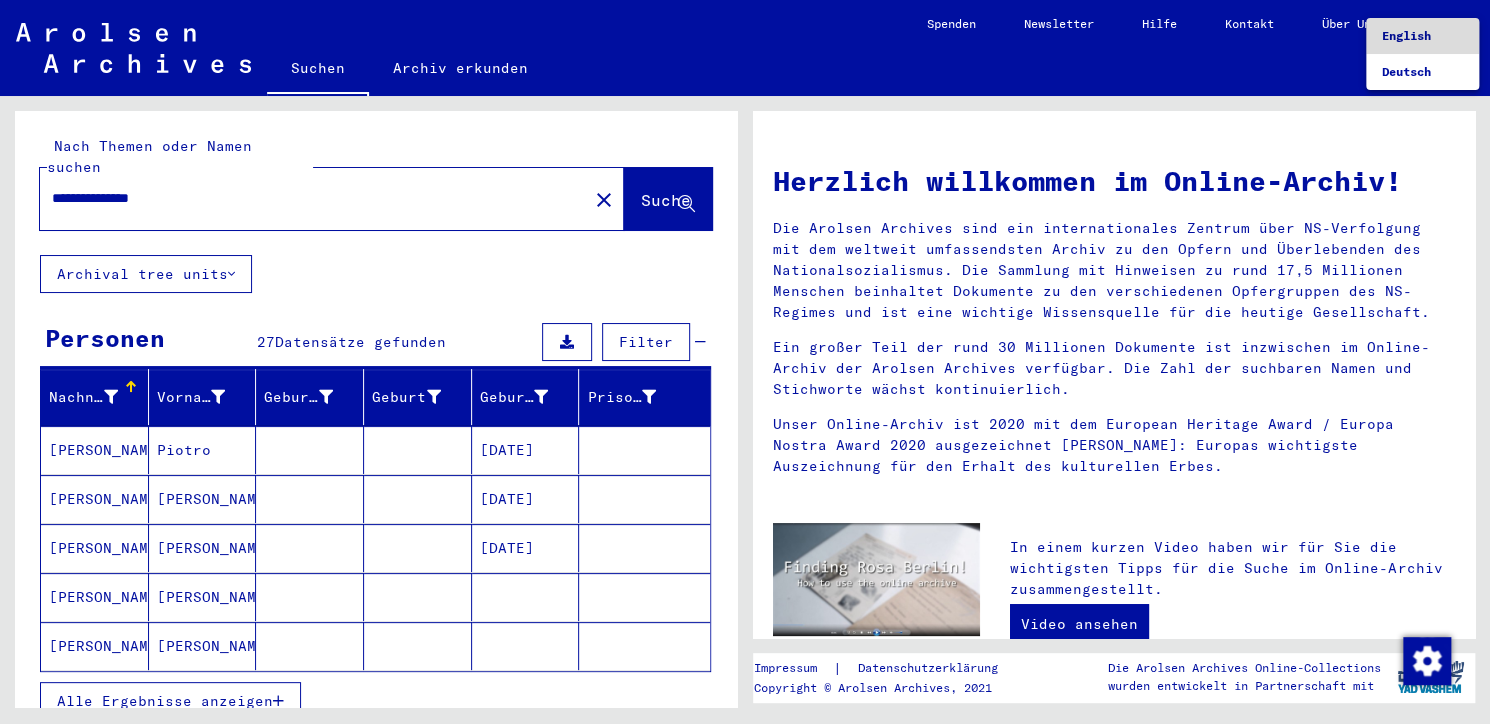 click on "English" at bounding box center [1422, 36] 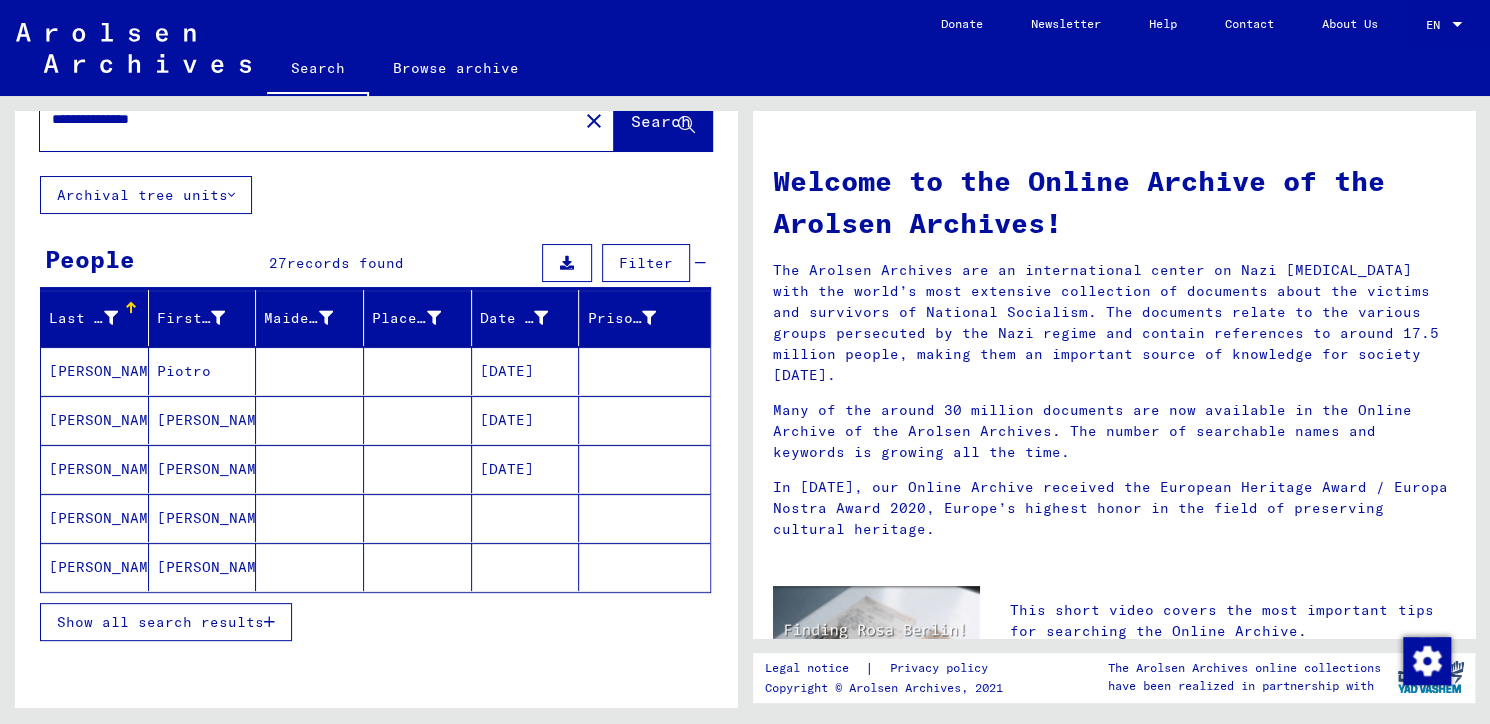 scroll, scrollTop: 61, scrollLeft: 0, axis: vertical 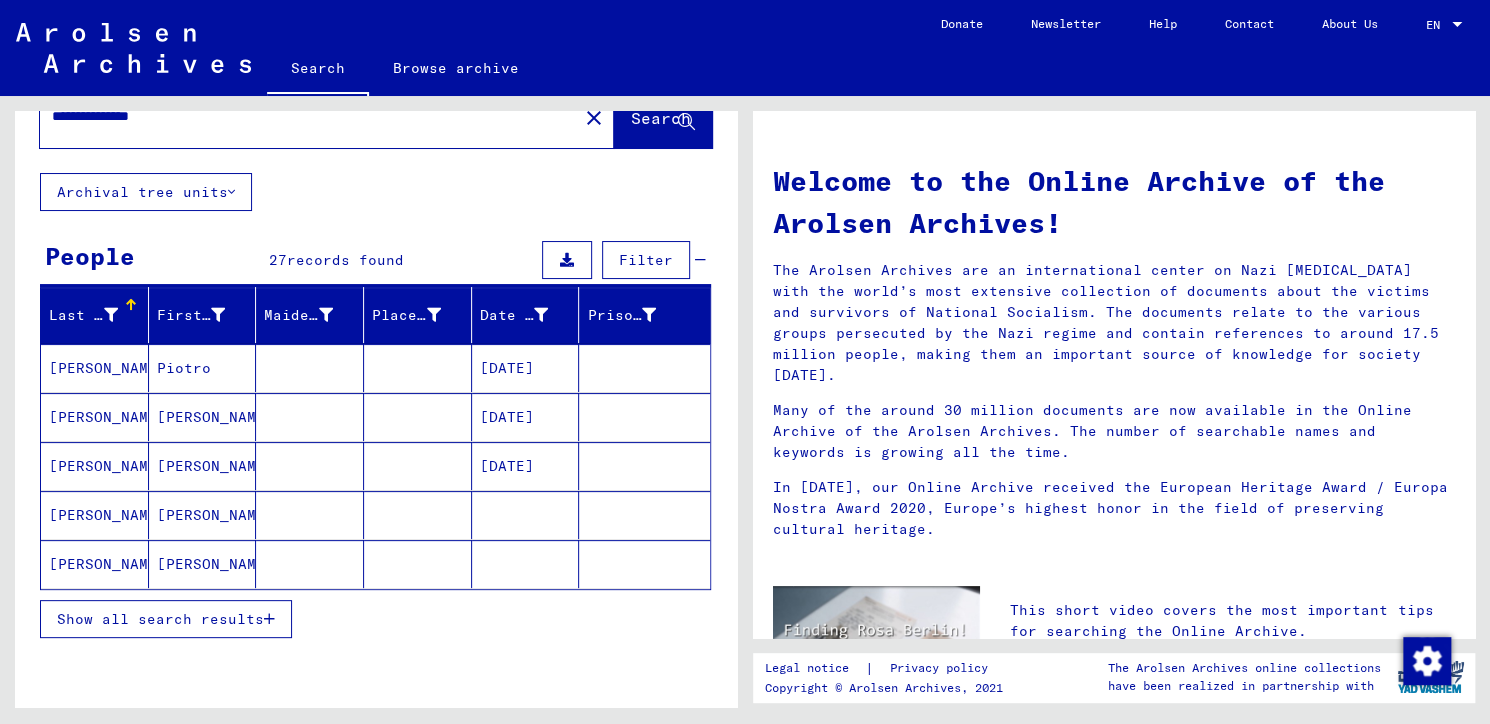 click on "Show all search results" at bounding box center (166, 619) 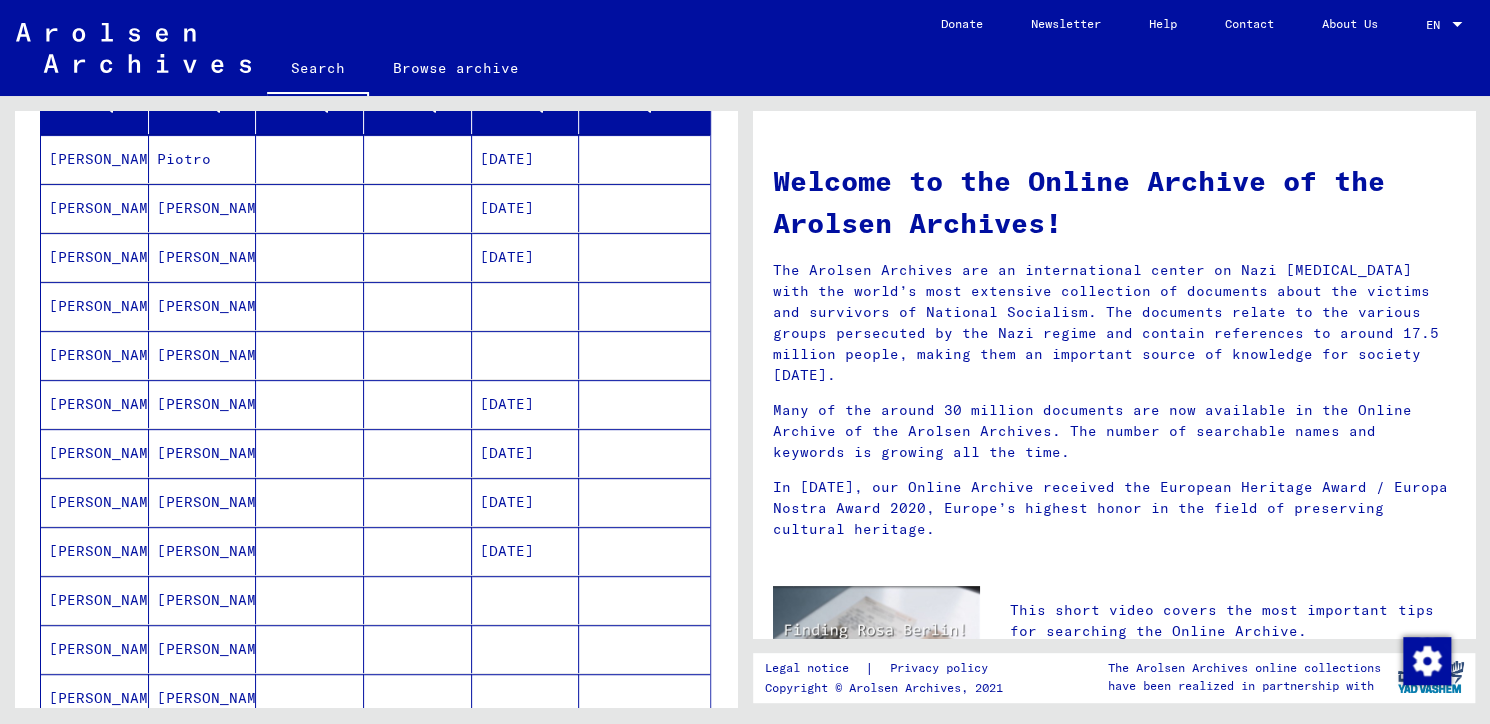 scroll, scrollTop: 258, scrollLeft: 0, axis: vertical 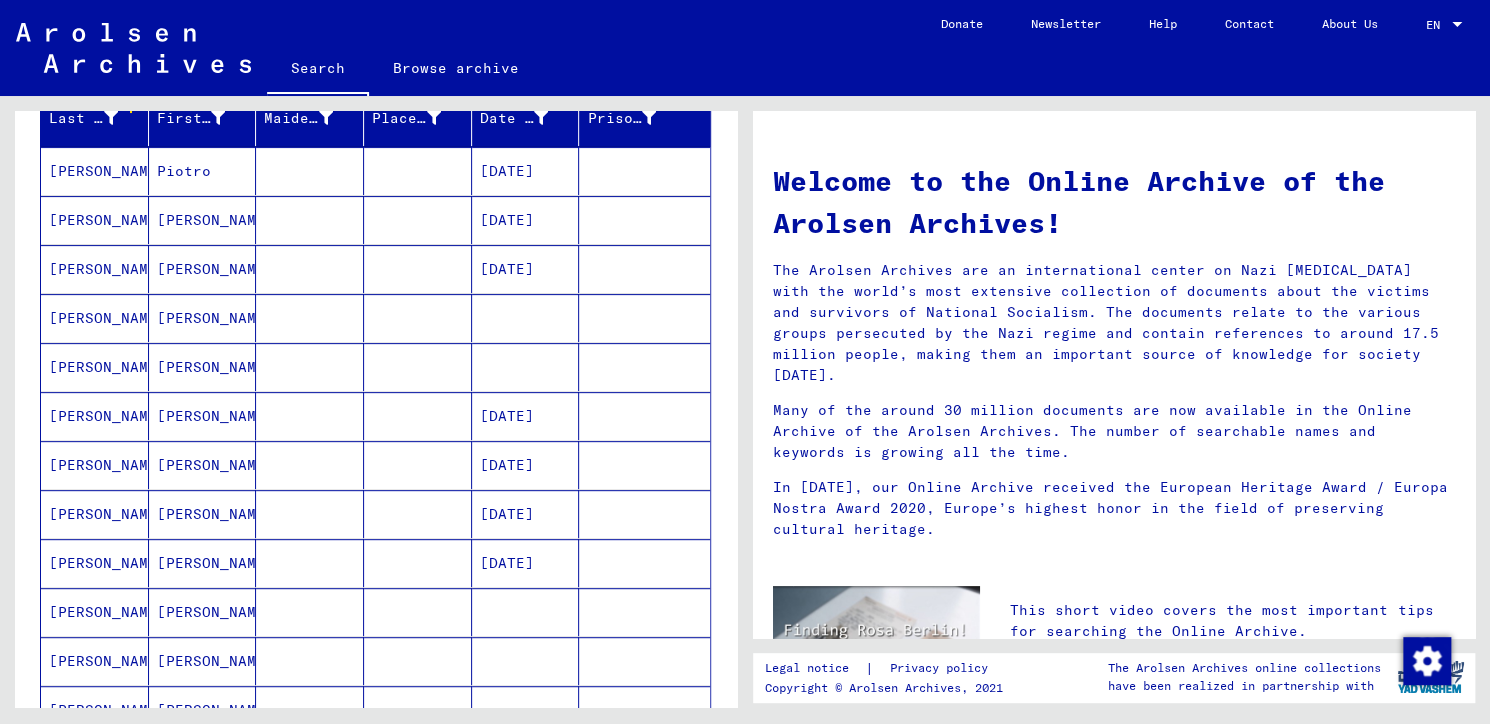 click on "[PERSON_NAME]" at bounding box center [95, 367] 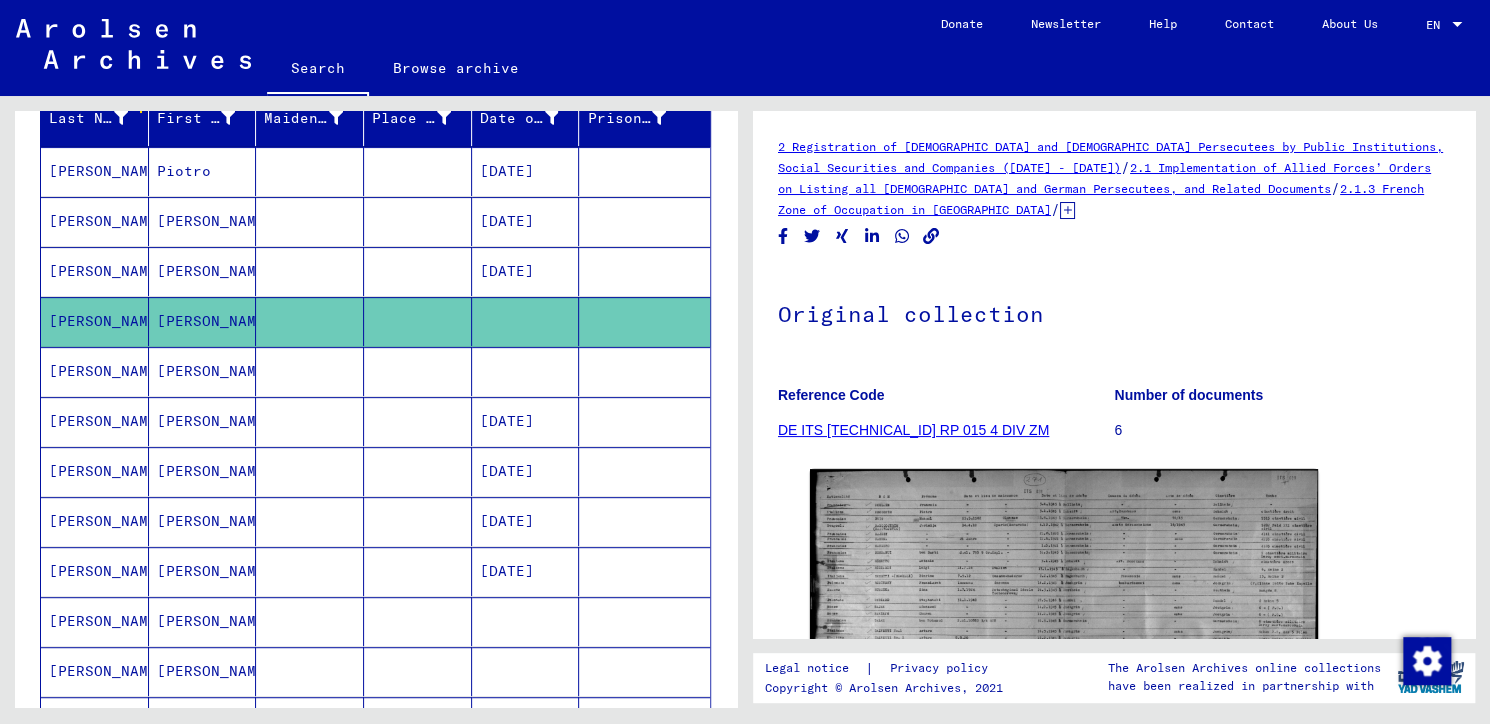 click on "[PERSON_NAME]" at bounding box center [95, 421] 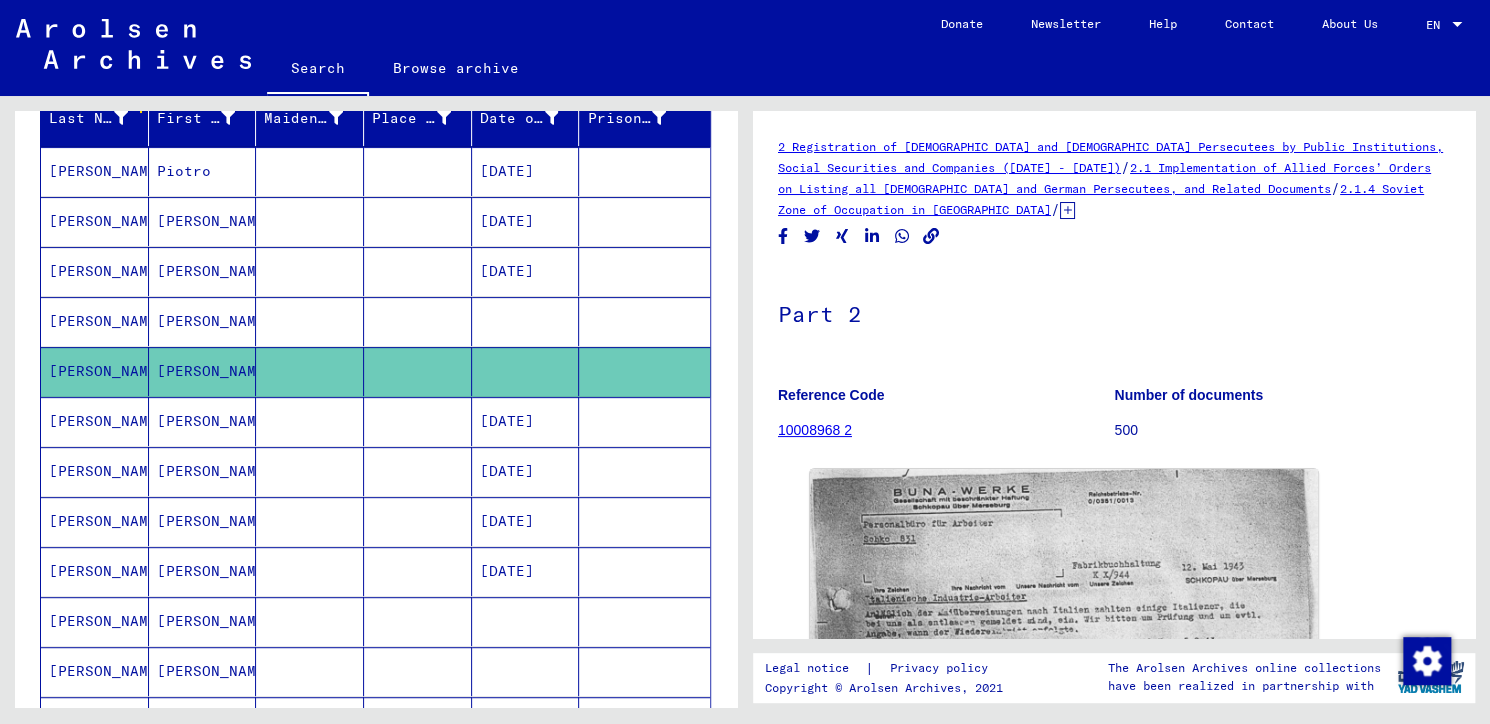 click on "Number of documents 500" 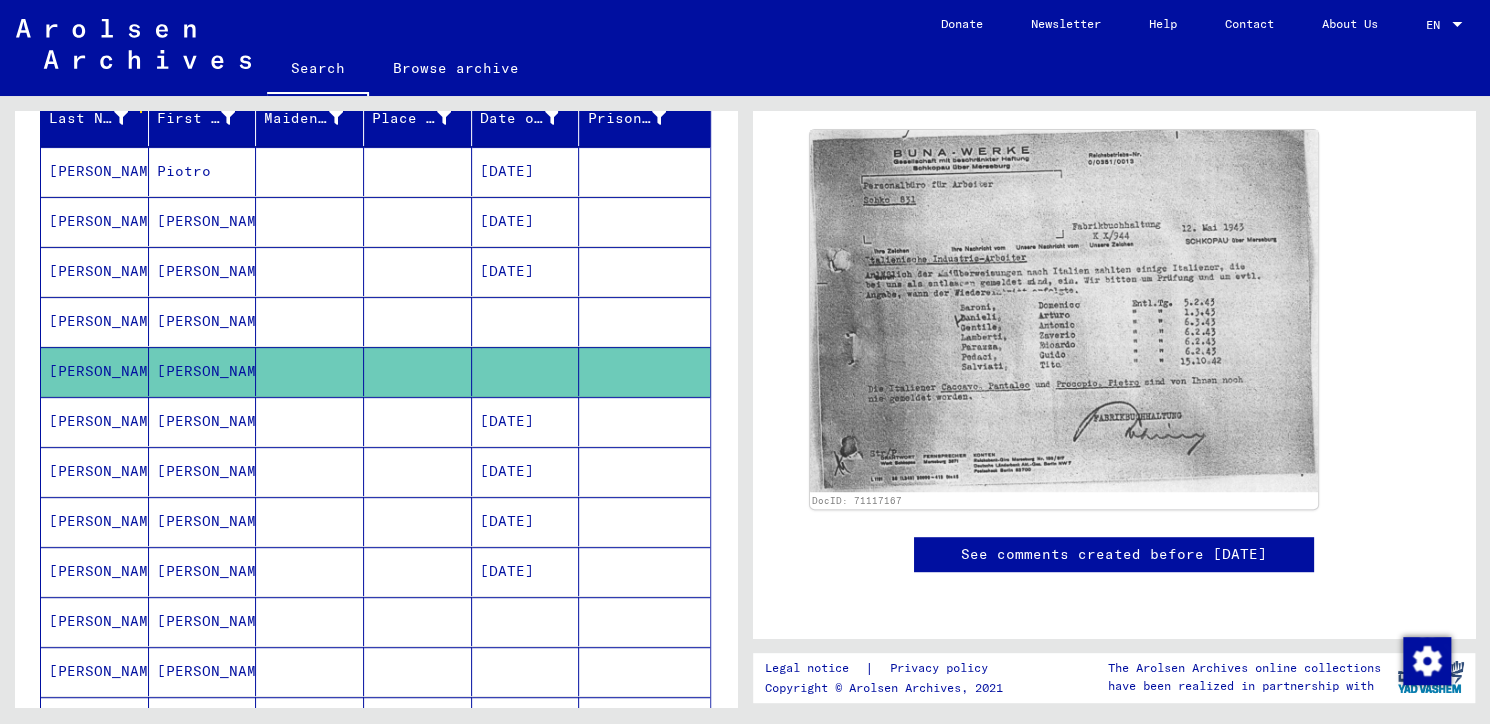 scroll, scrollTop: 607, scrollLeft: 0, axis: vertical 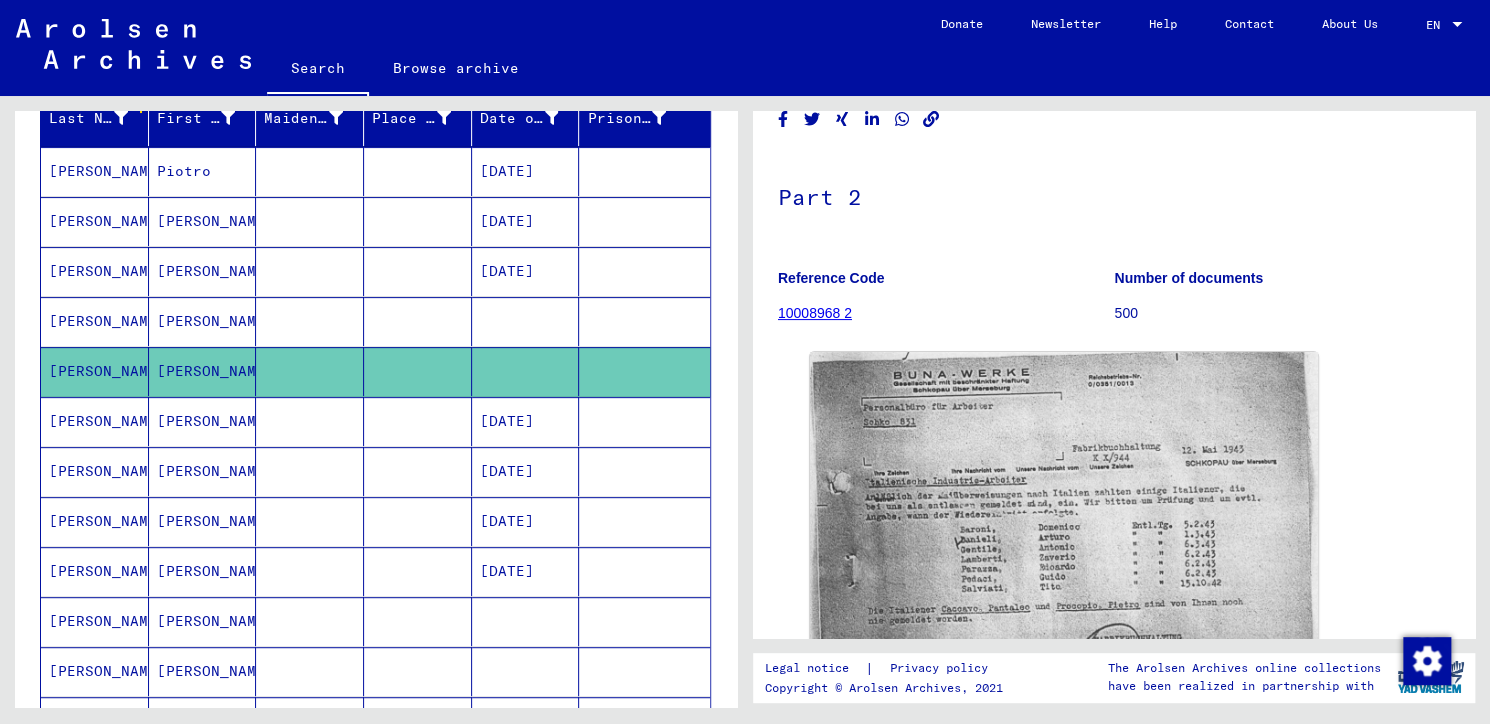 click 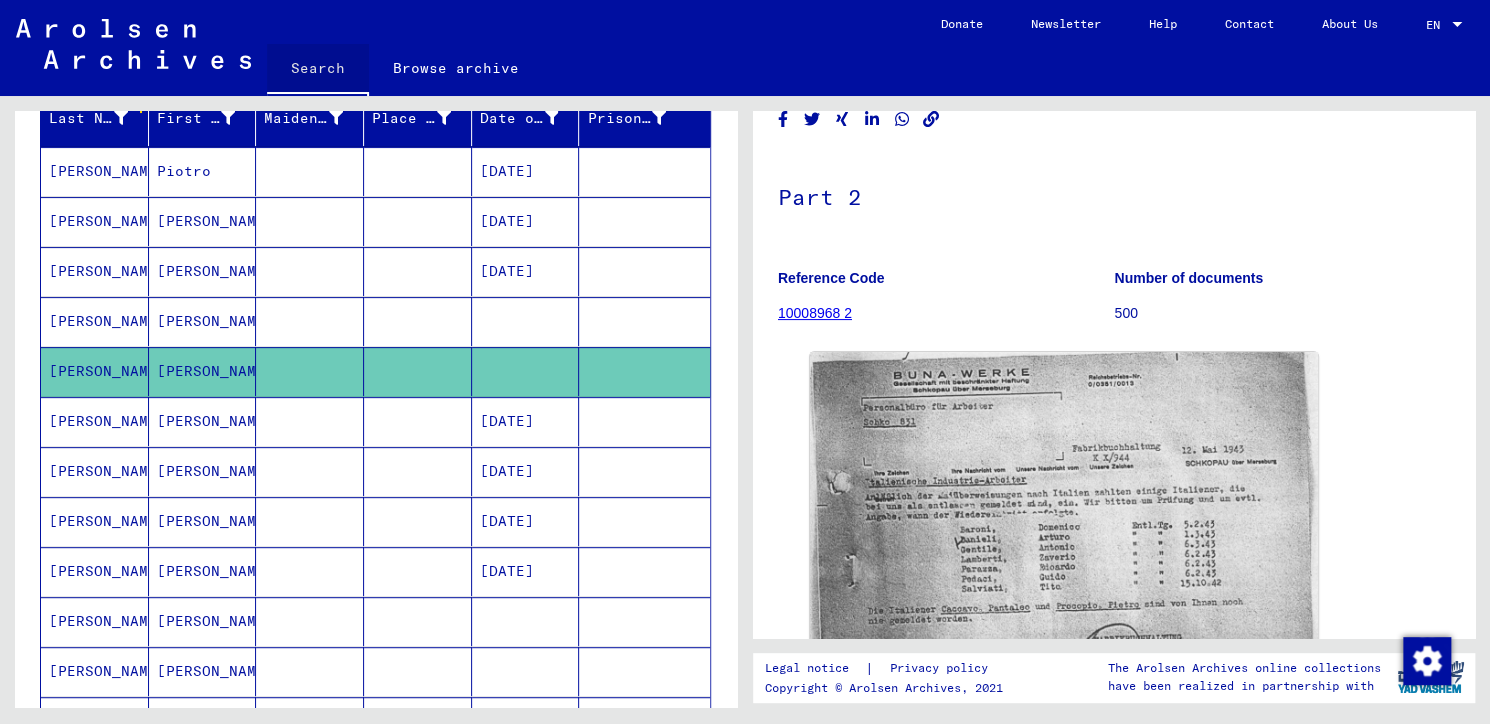 click on "Search" 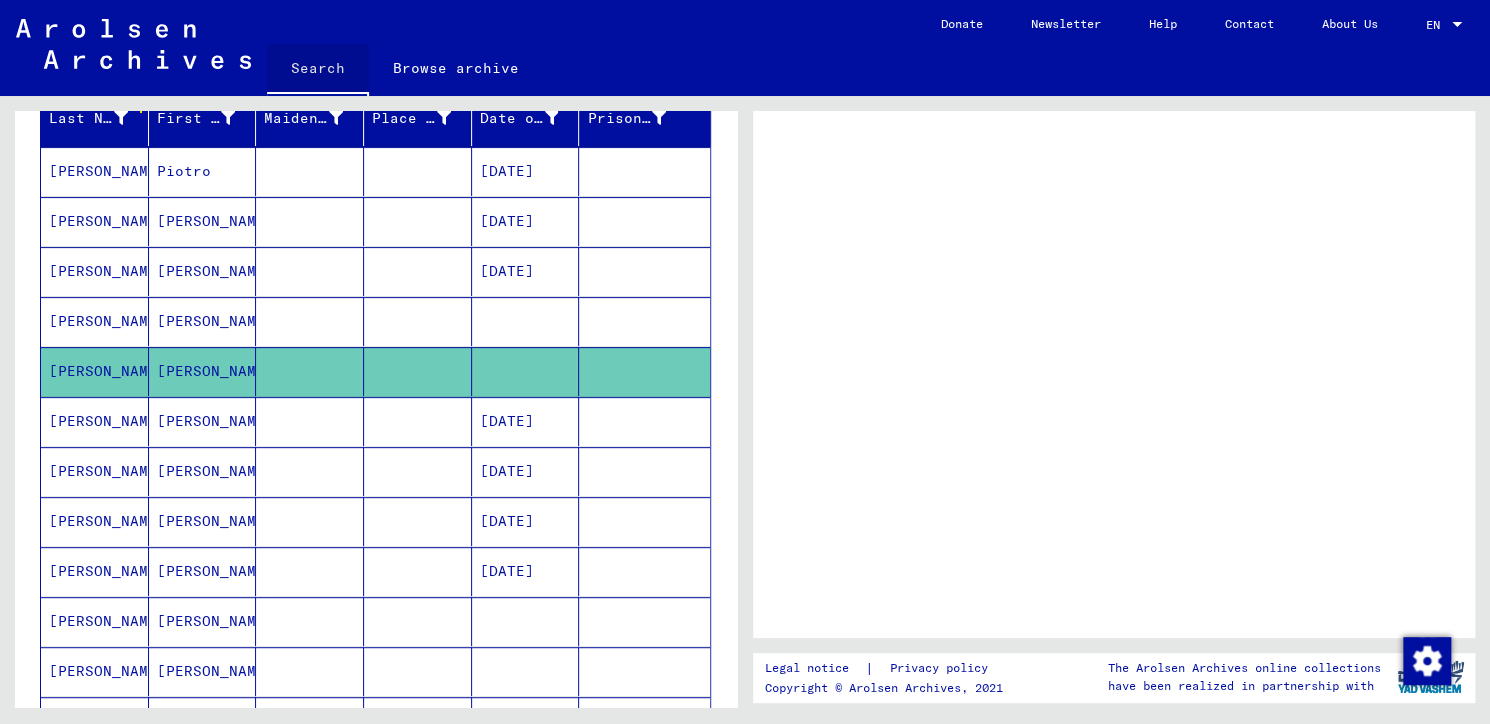 scroll, scrollTop: 0, scrollLeft: 0, axis: both 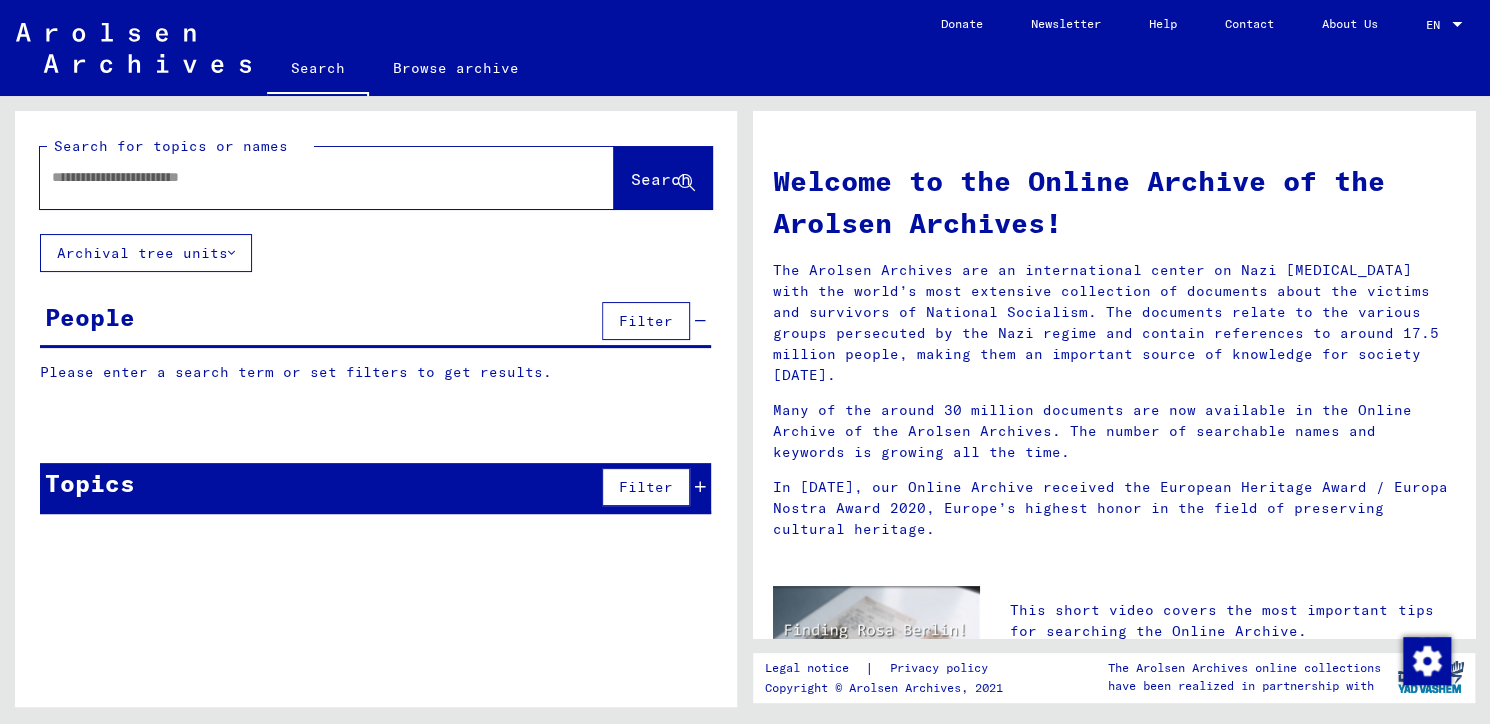 click at bounding box center [303, 177] 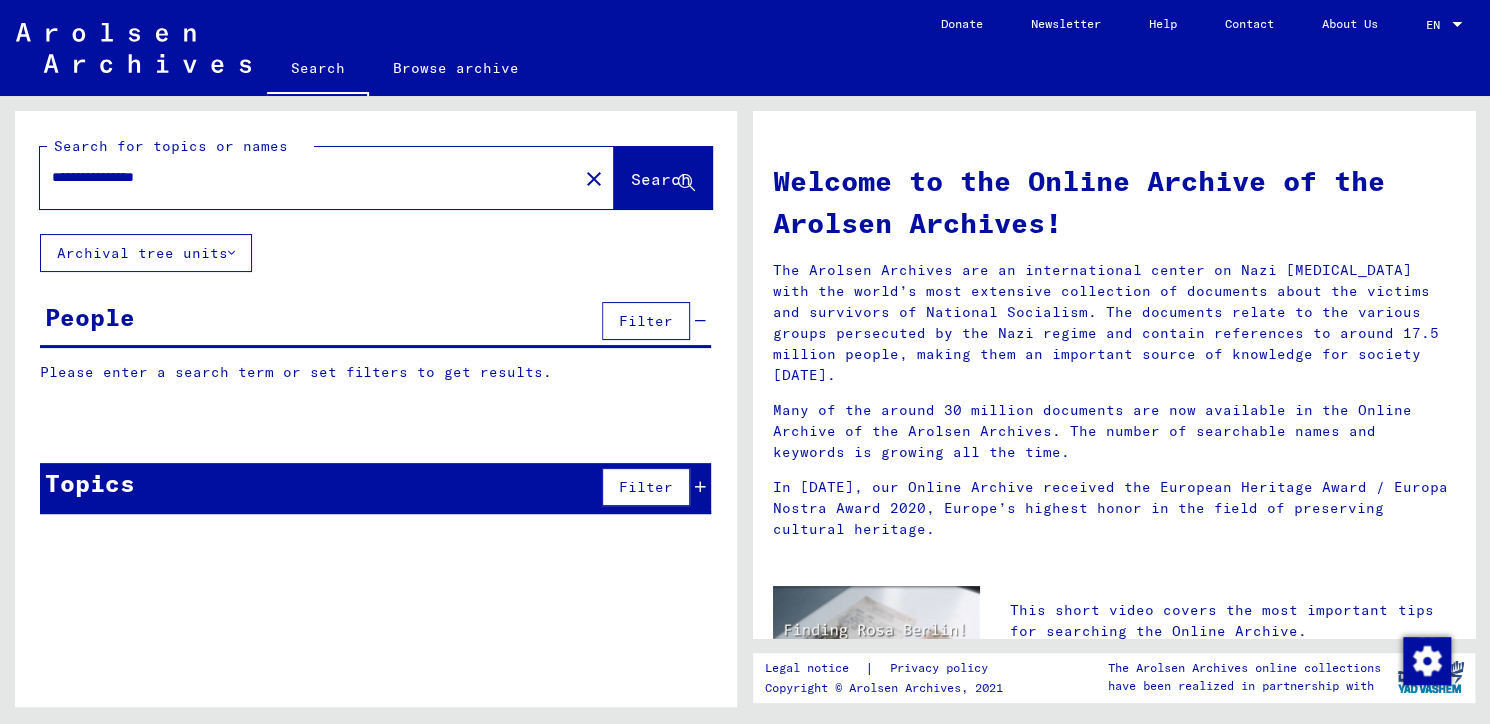 type on "**********" 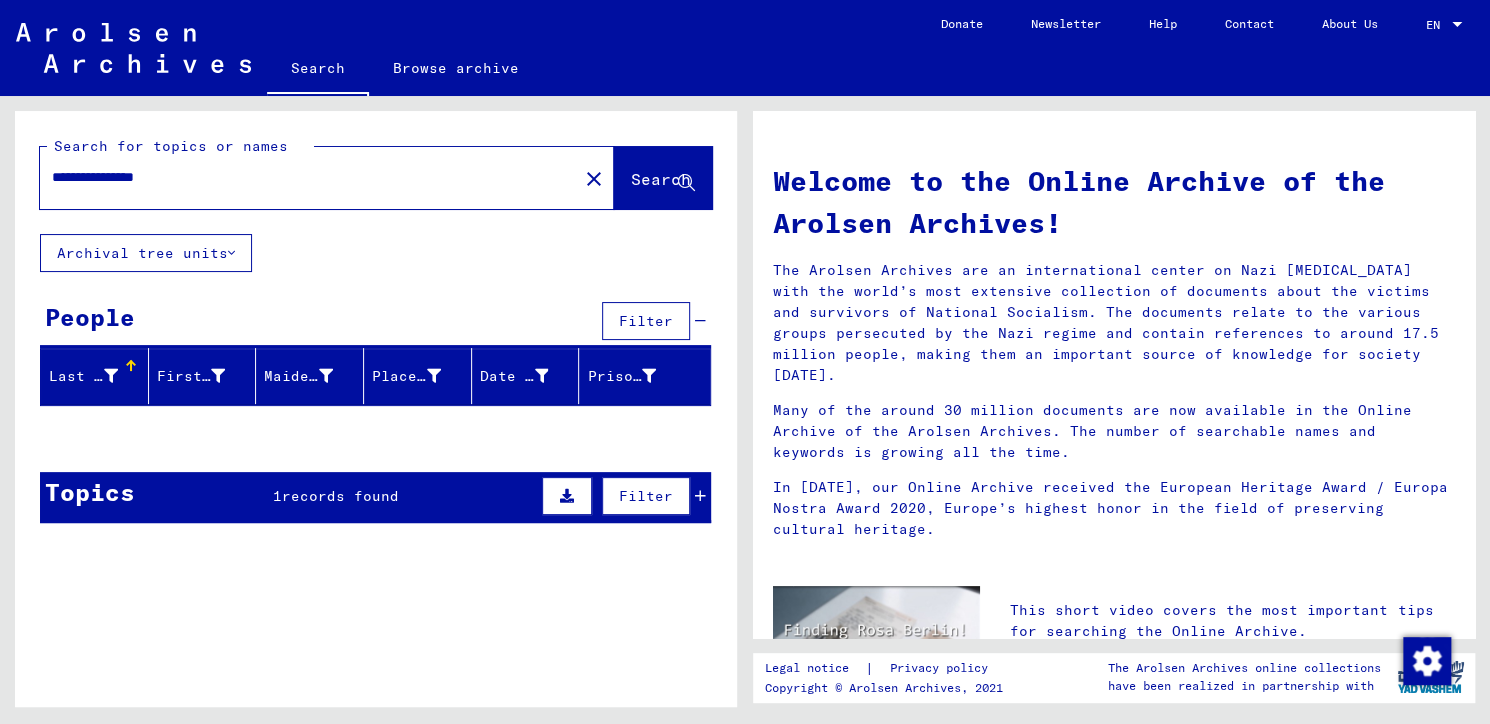 click at bounding box center [700, 496] 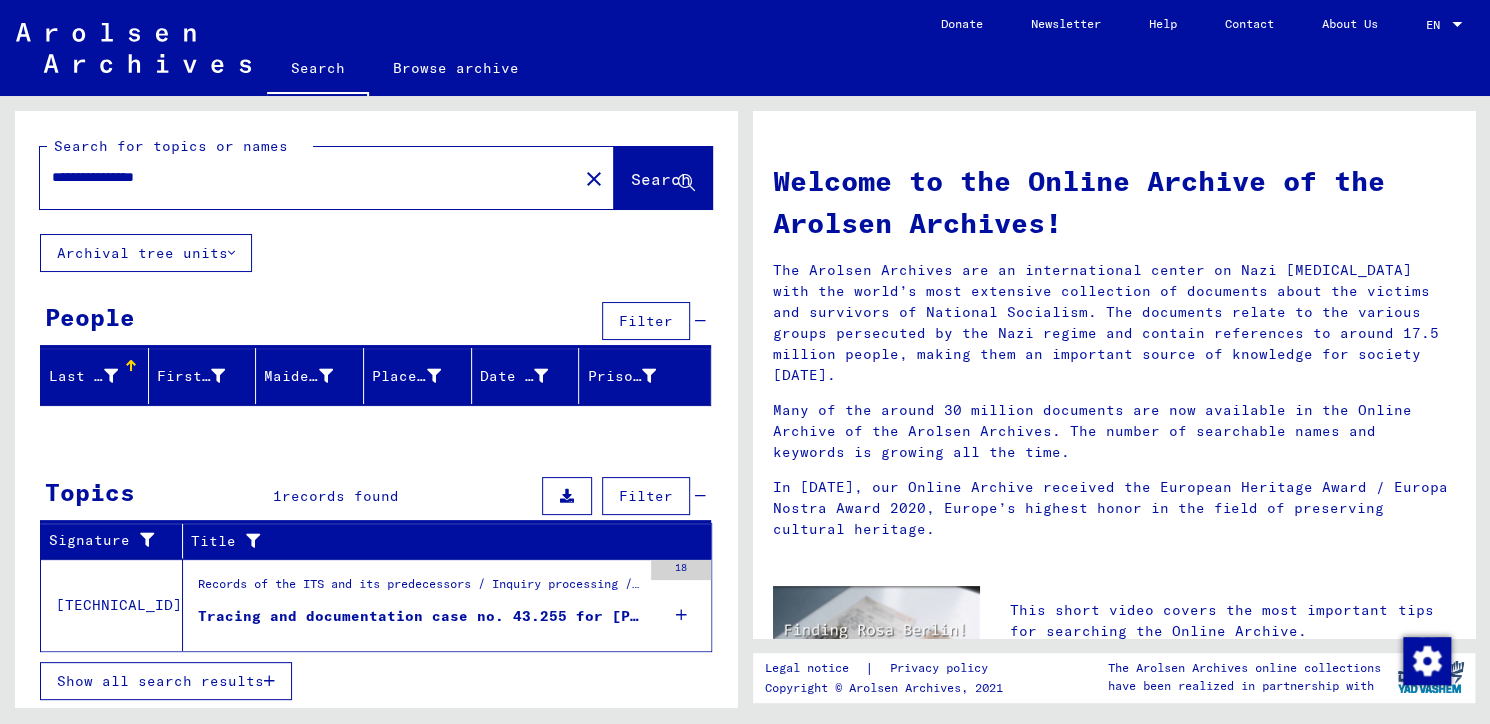 click on "Records of the ITS and its predecessors / Inquiry processing / ITS case files as of 1947 / Repository of T/D cases / Tracing and documentation cases with (T/D) numbers between 1 bis 249.999 / Tracing and documentation cases with (T/D) numbers between 43.000 and 43.499" at bounding box center (419, 589) 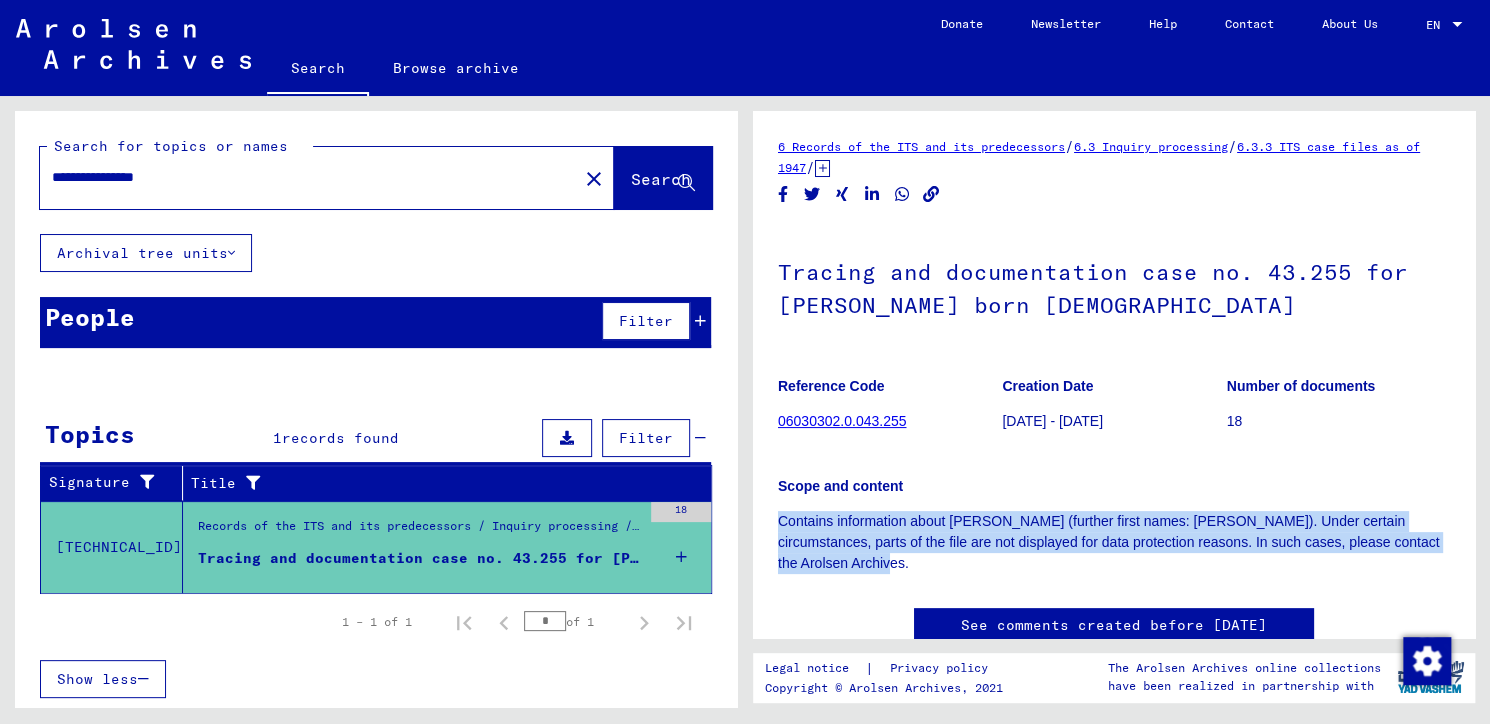 drag, startPoint x: 780, startPoint y: 517, endPoint x: 933, endPoint y: 558, distance: 158.39824 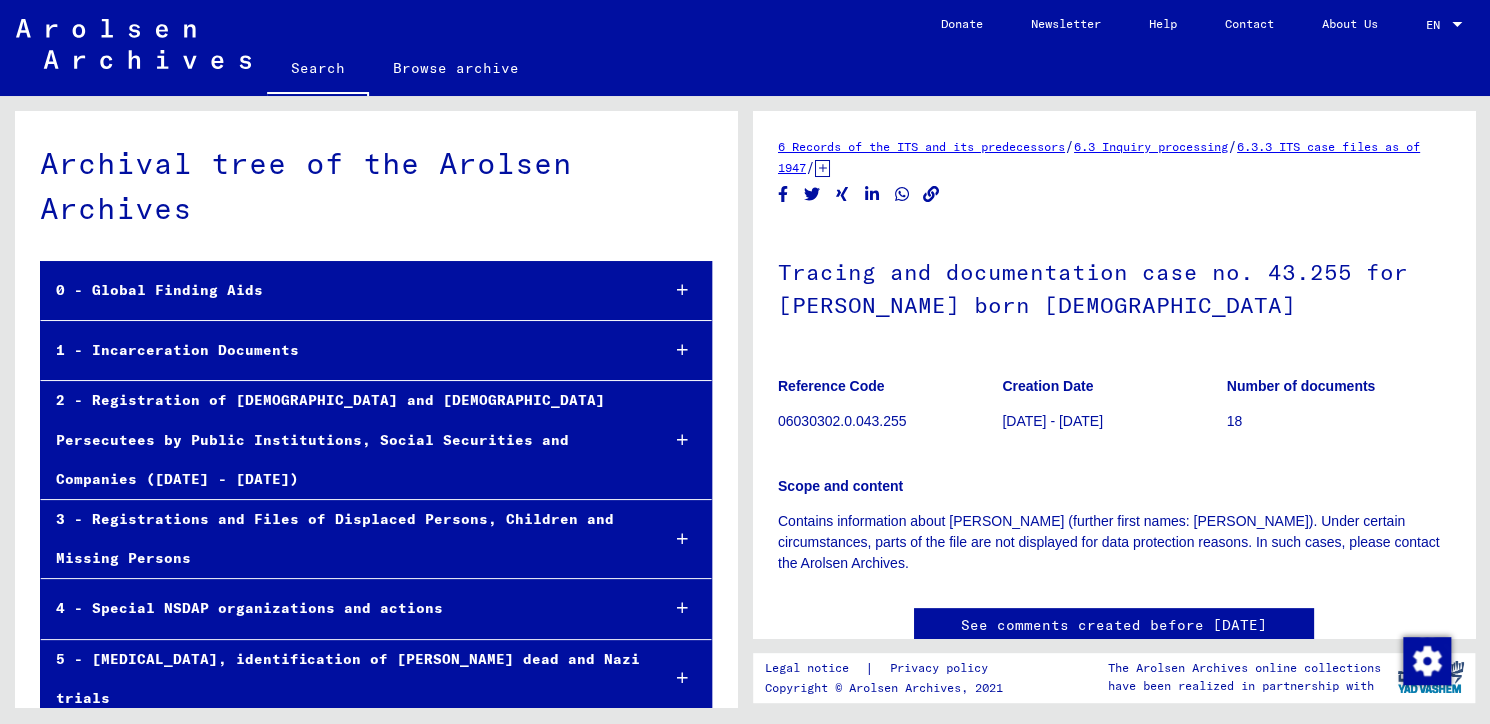 click 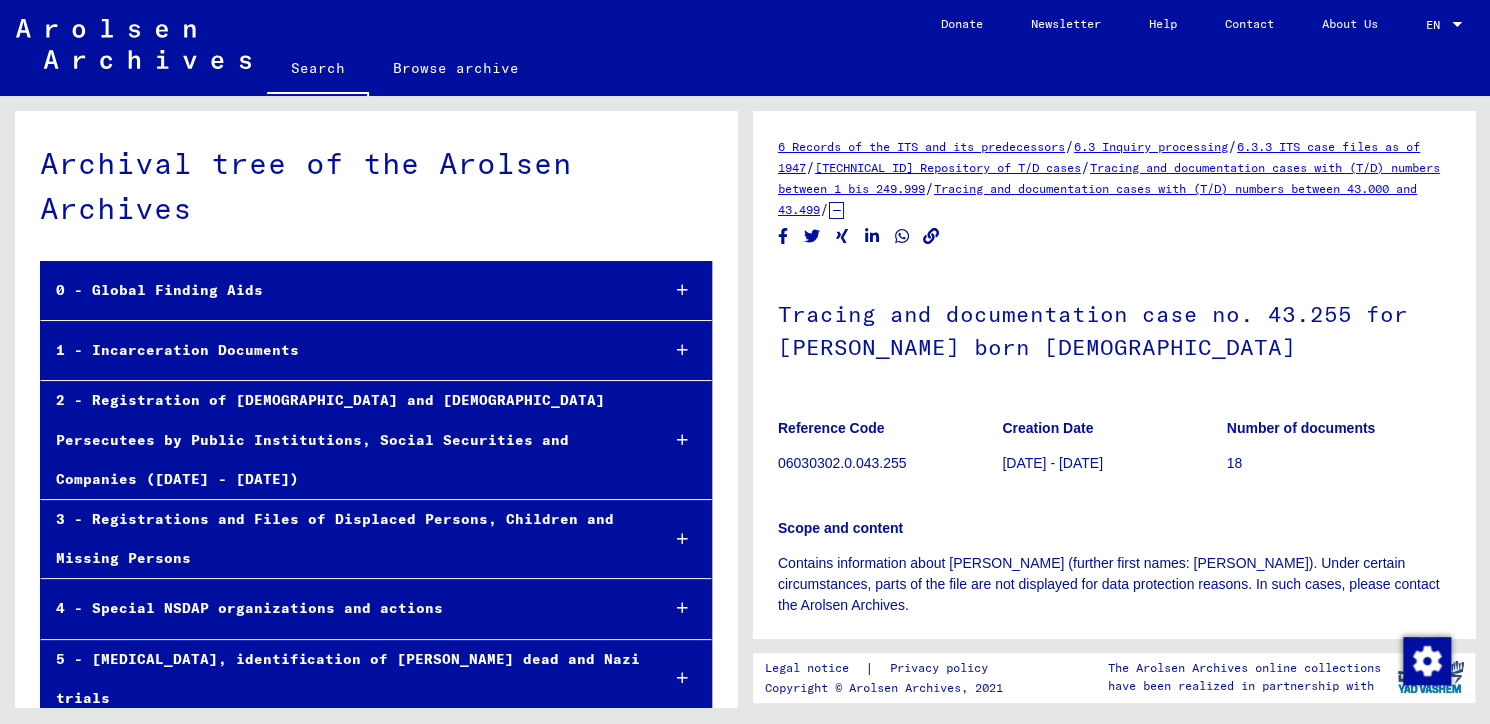click at bounding box center [682, 350] 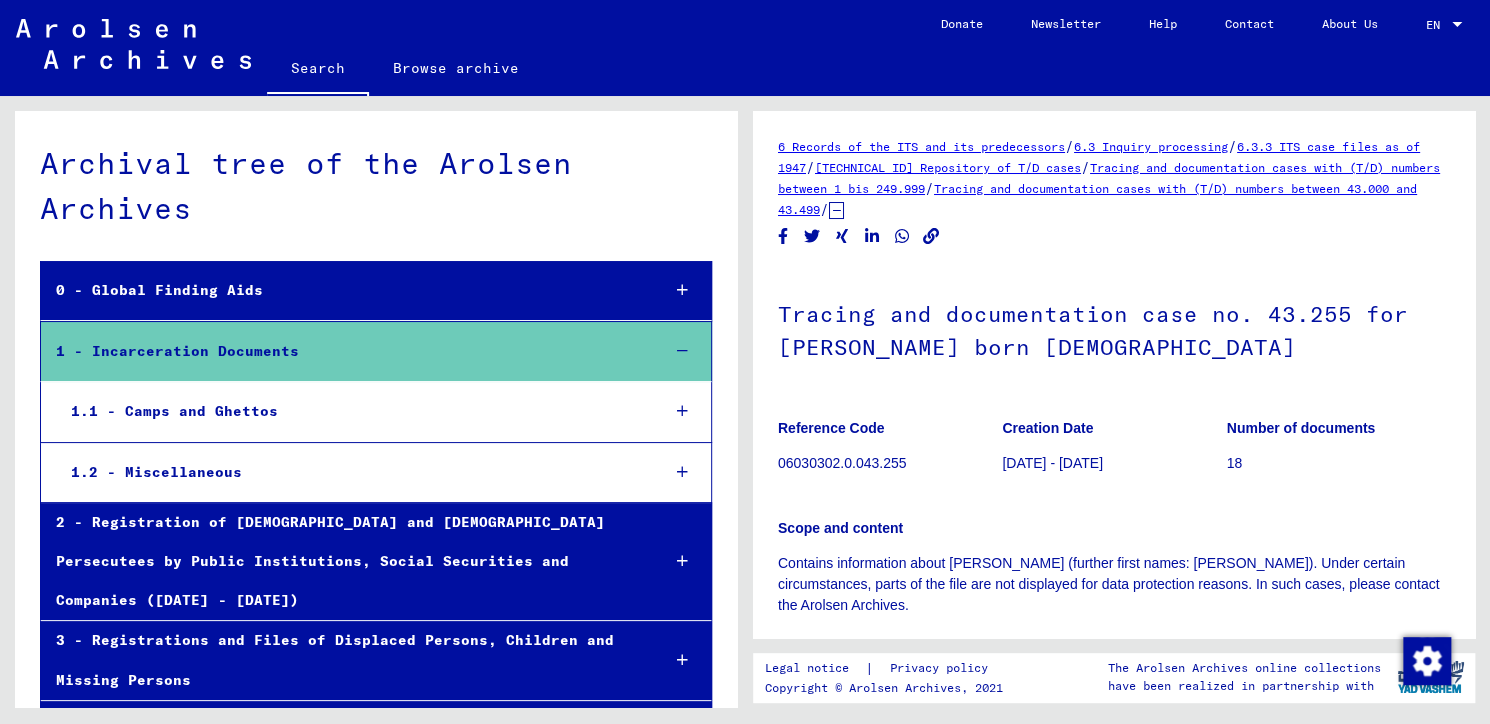 click at bounding box center (682, 411) 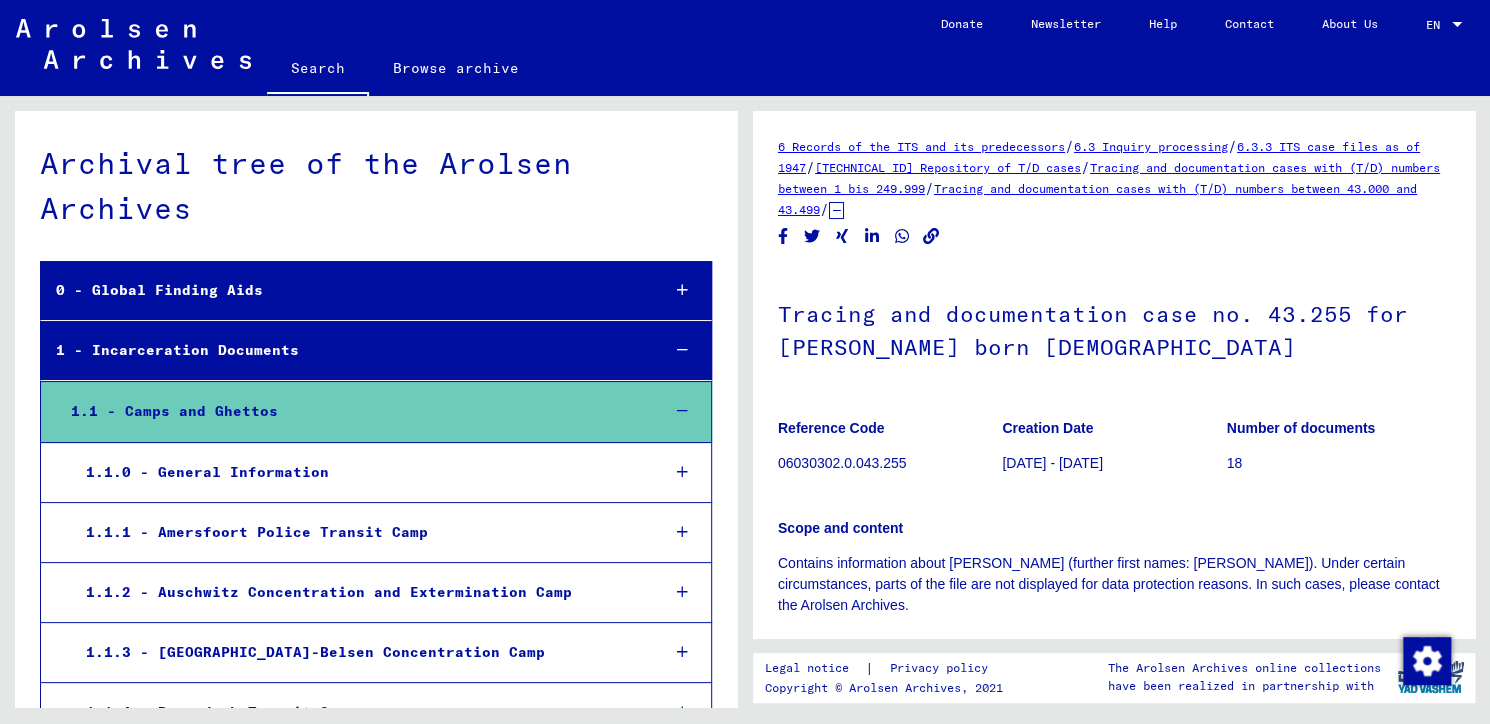 click at bounding box center [682, 472] 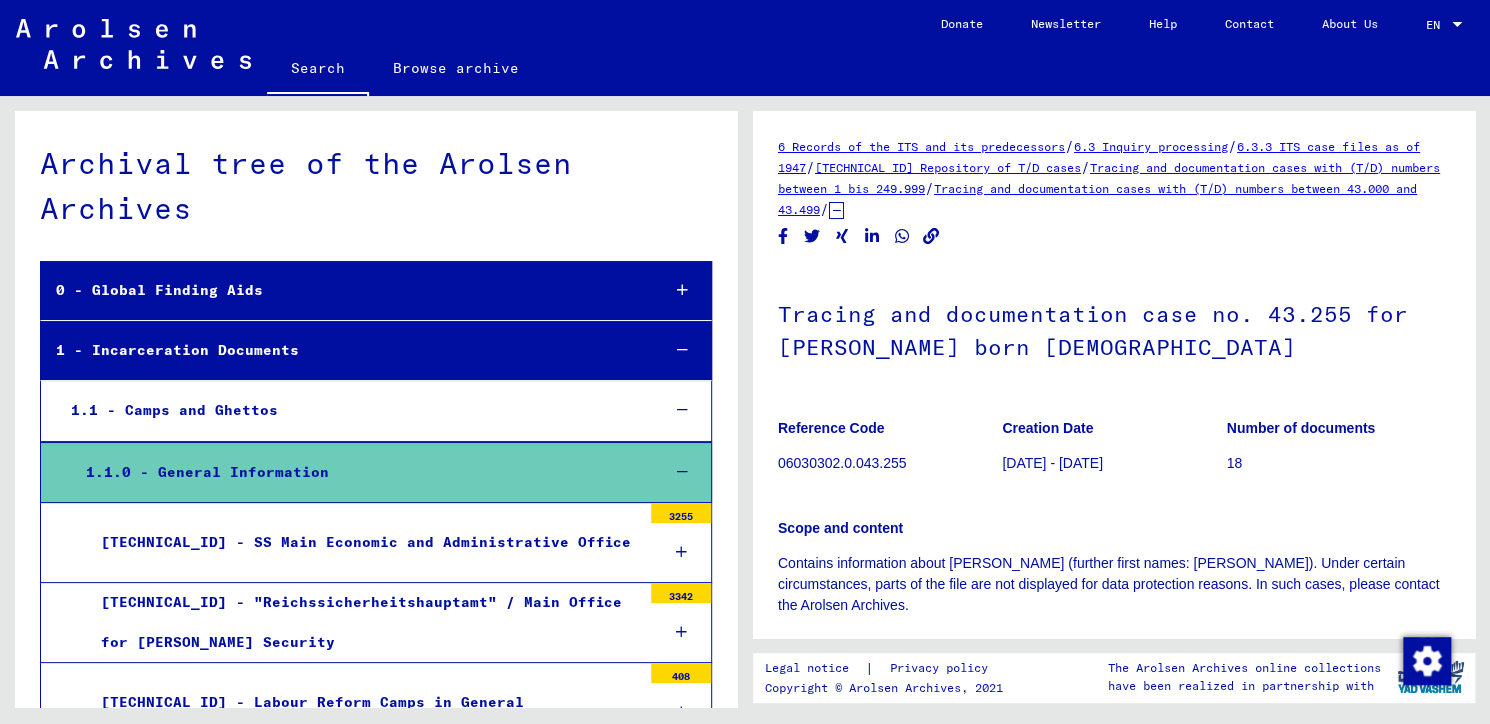 click at bounding box center [681, 552] 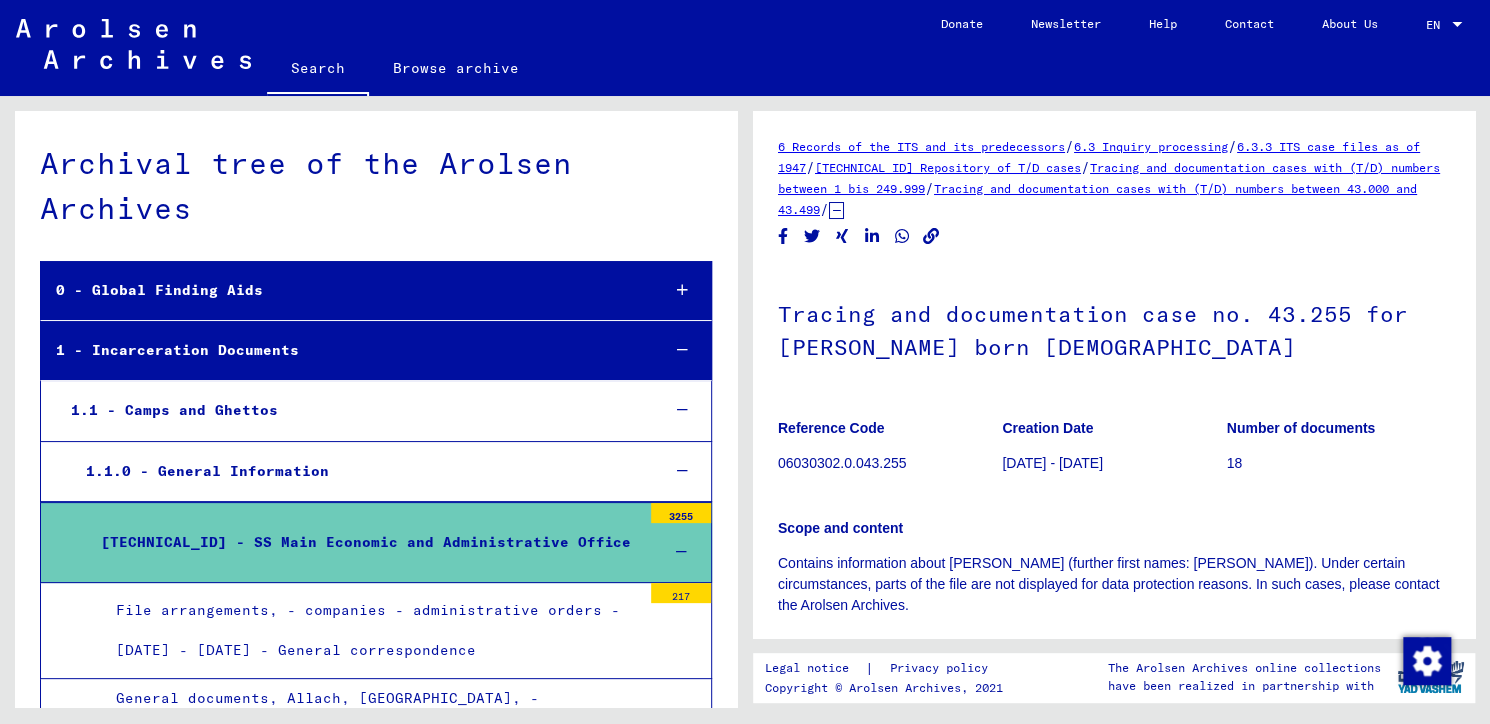 click at bounding box center [681, 552] 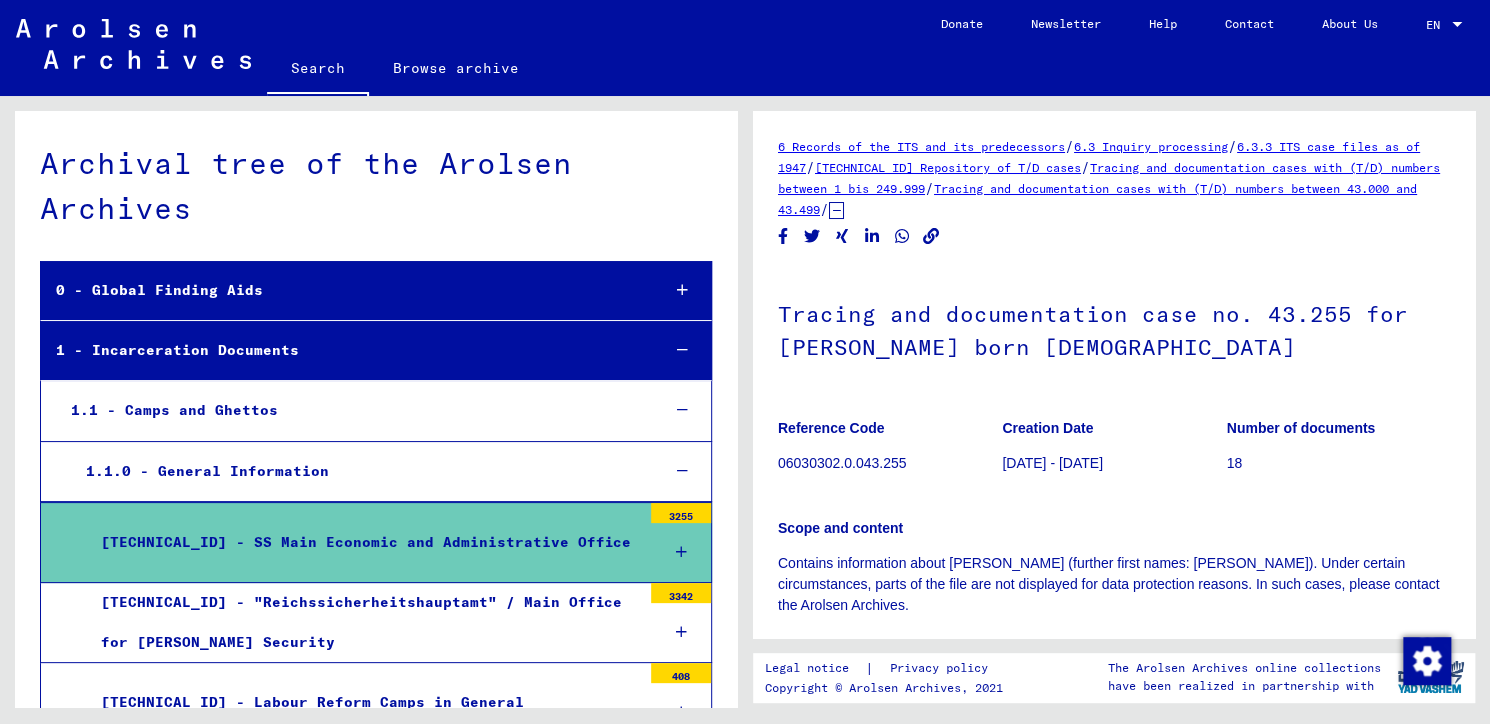 click at bounding box center [681, 552] 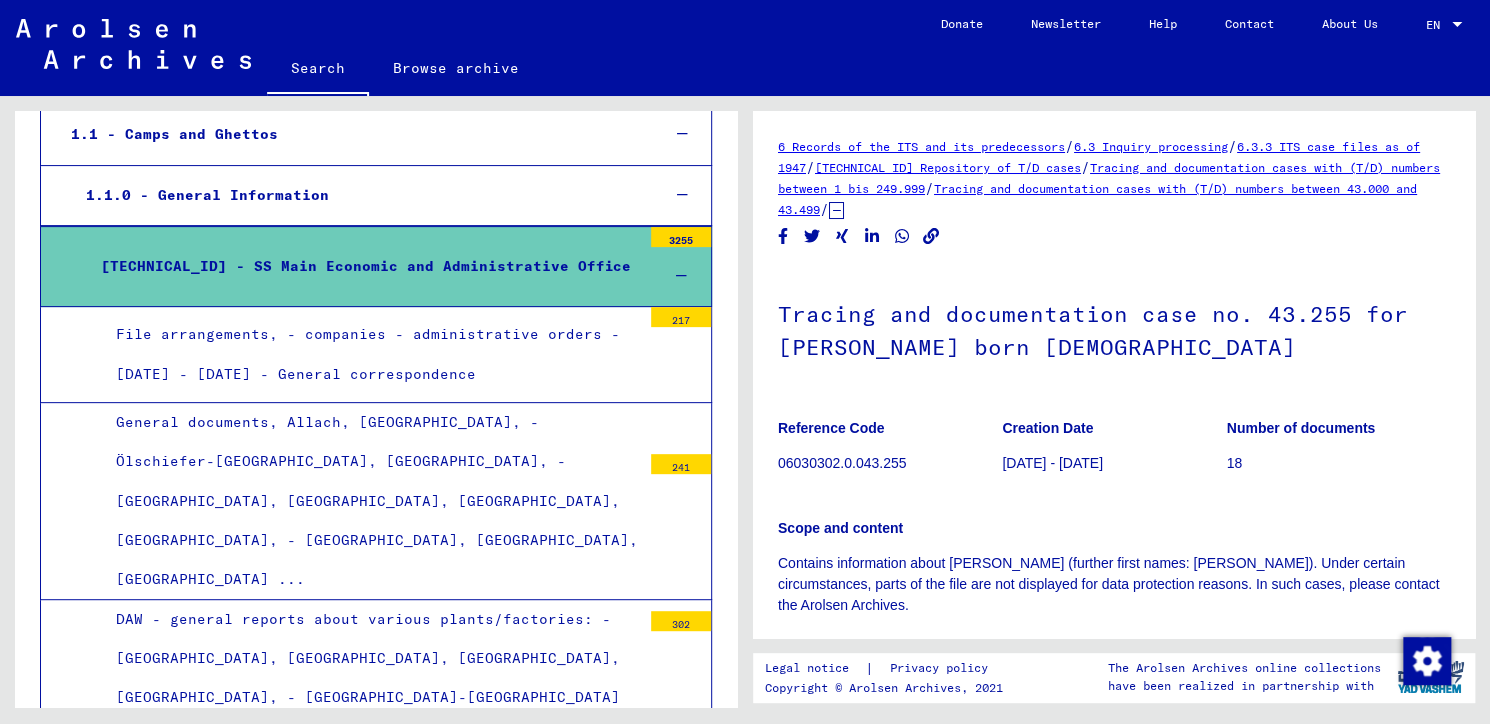 scroll, scrollTop: 442, scrollLeft: 0, axis: vertical 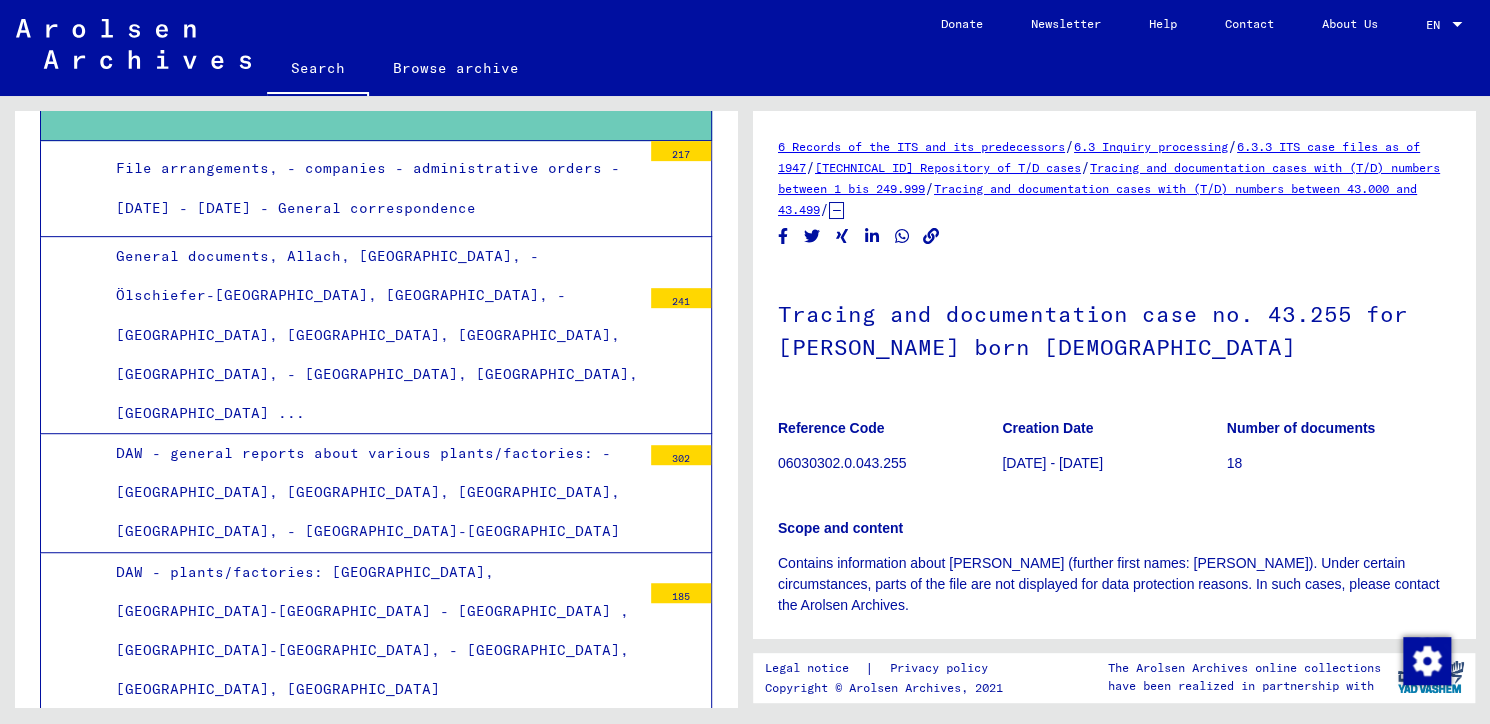 click on "06030302.0.043.255" 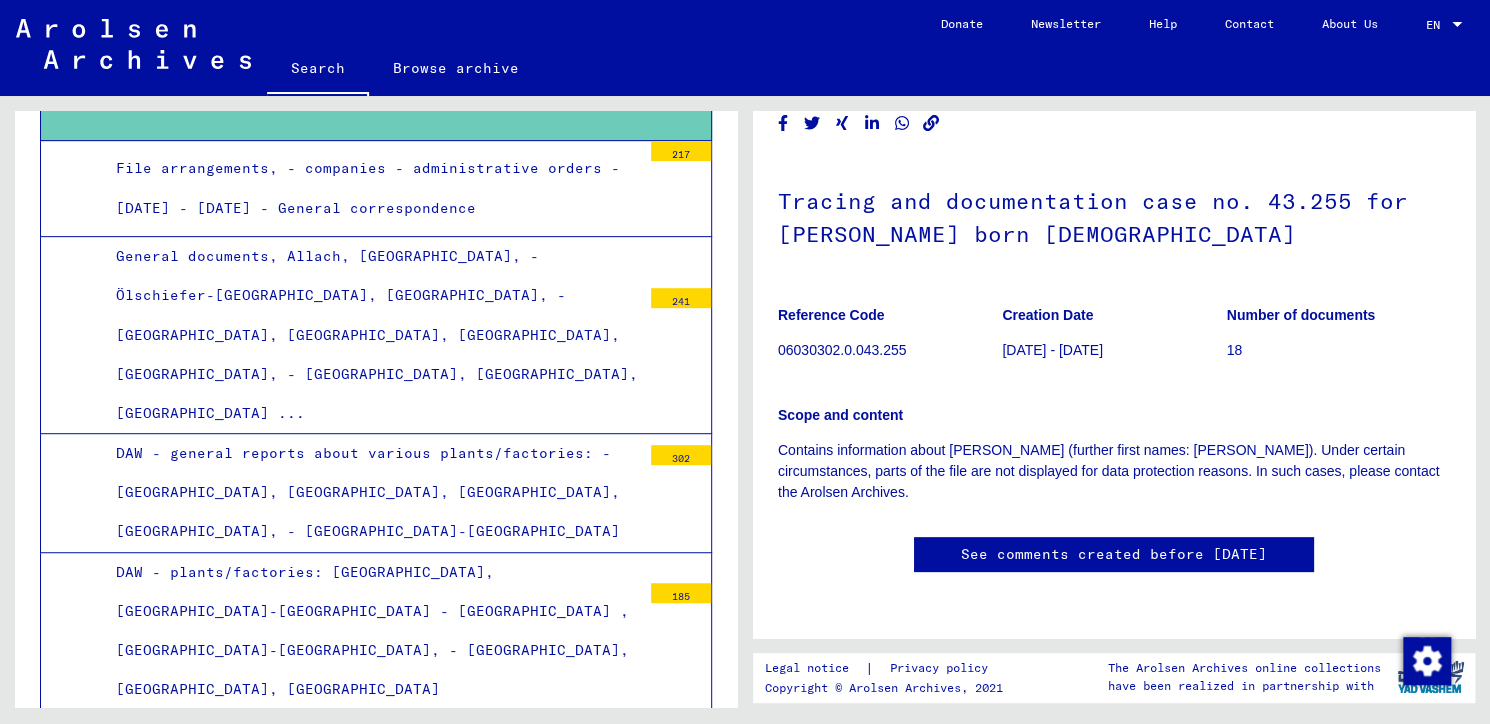 scroll, scrollTop: 0, scrollLeft: 0, axis: both 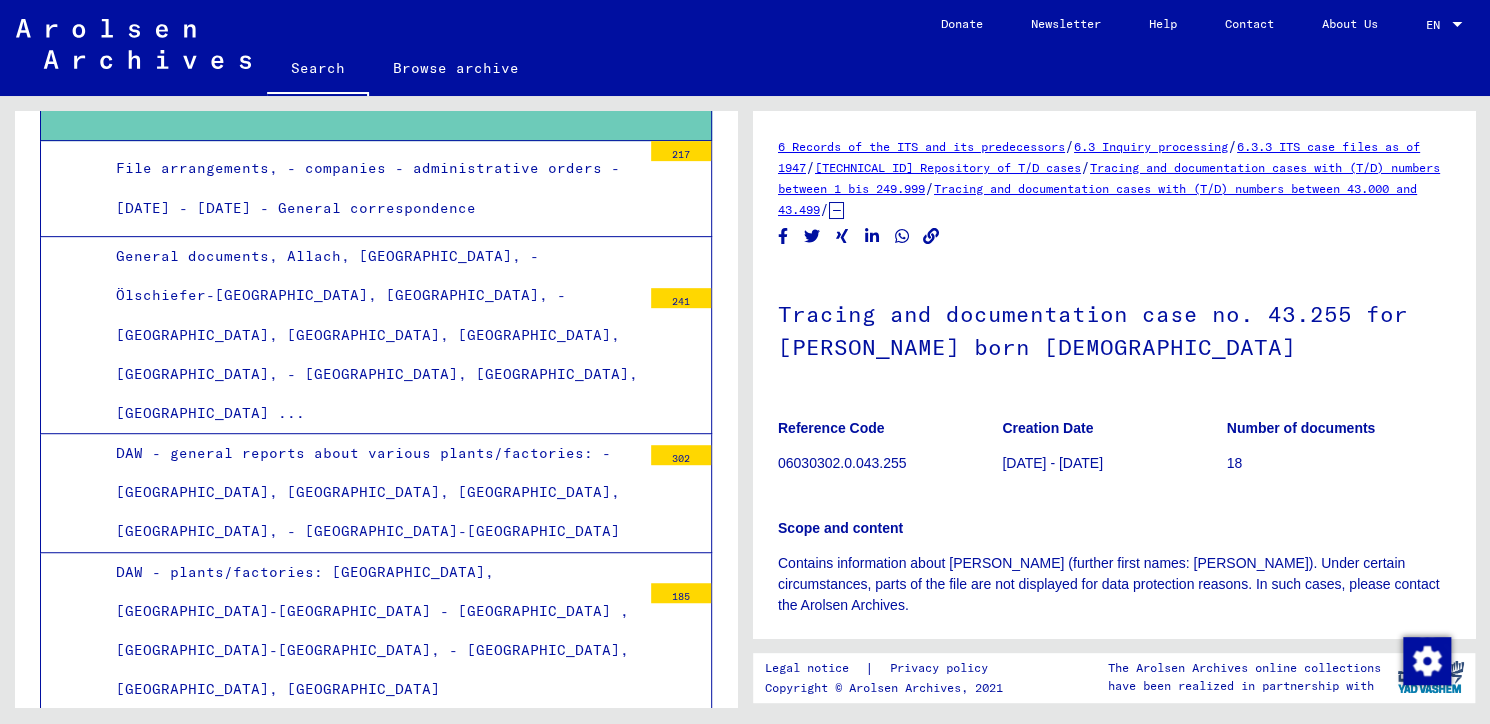 click on "6 Records of the ITS and its predecessors" 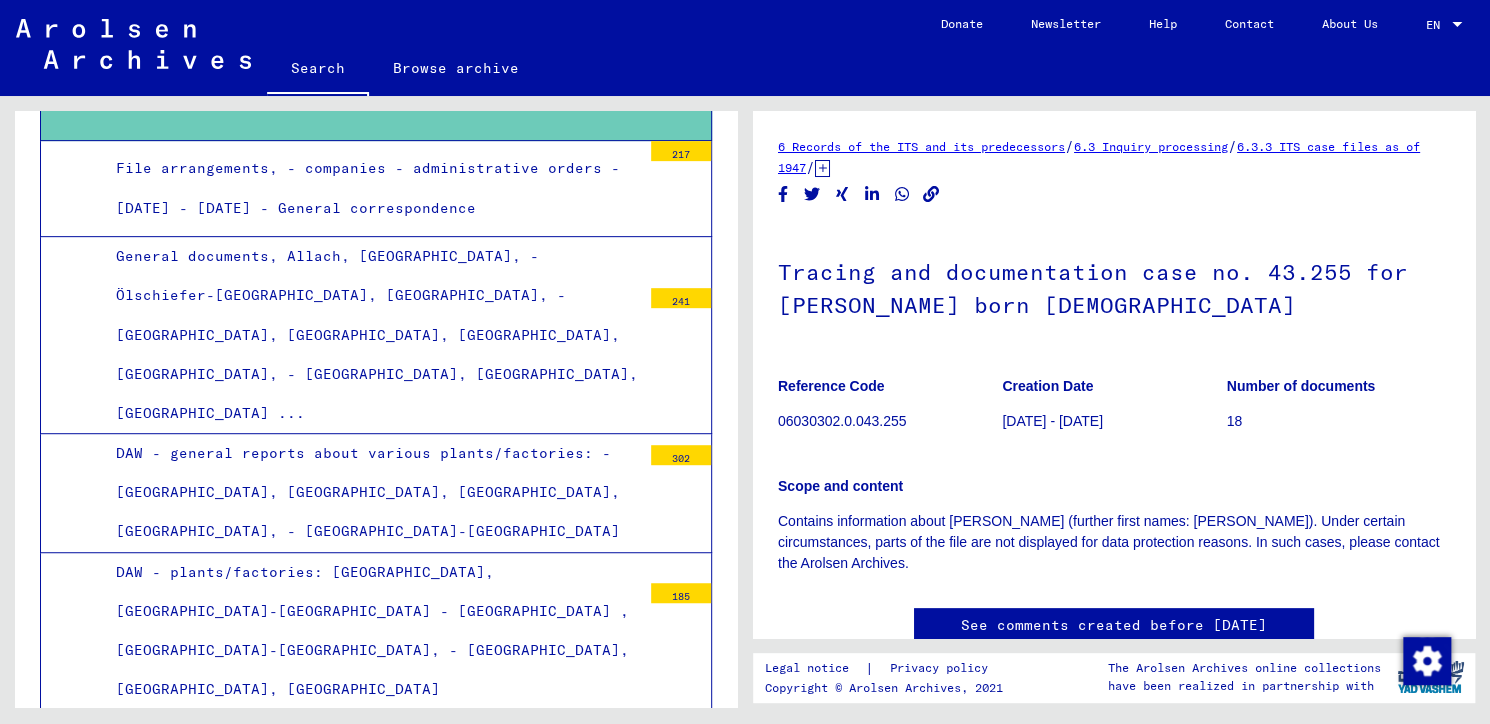 click on "6.3 Inquiry processing" 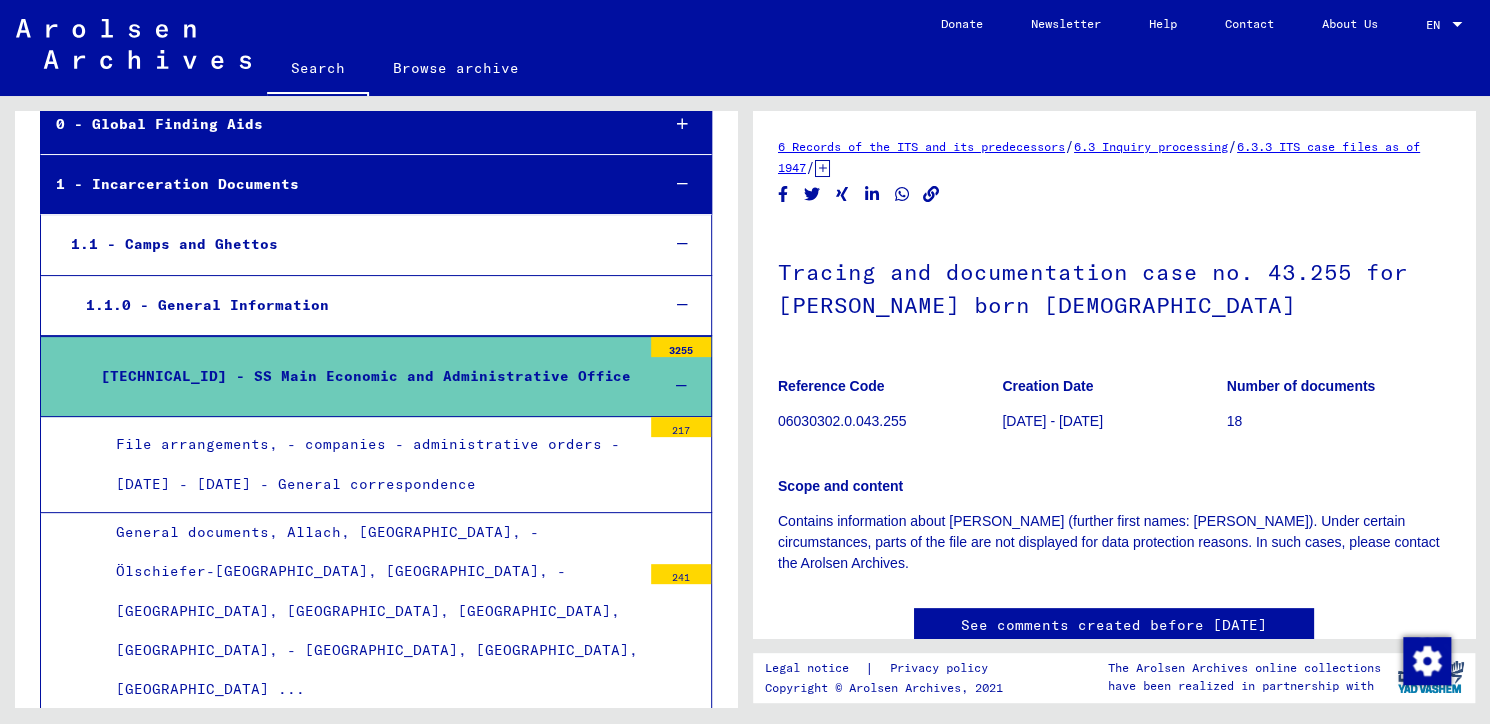 scroll, scrollTop: 110, scrollLeft: 0, axis: vertical 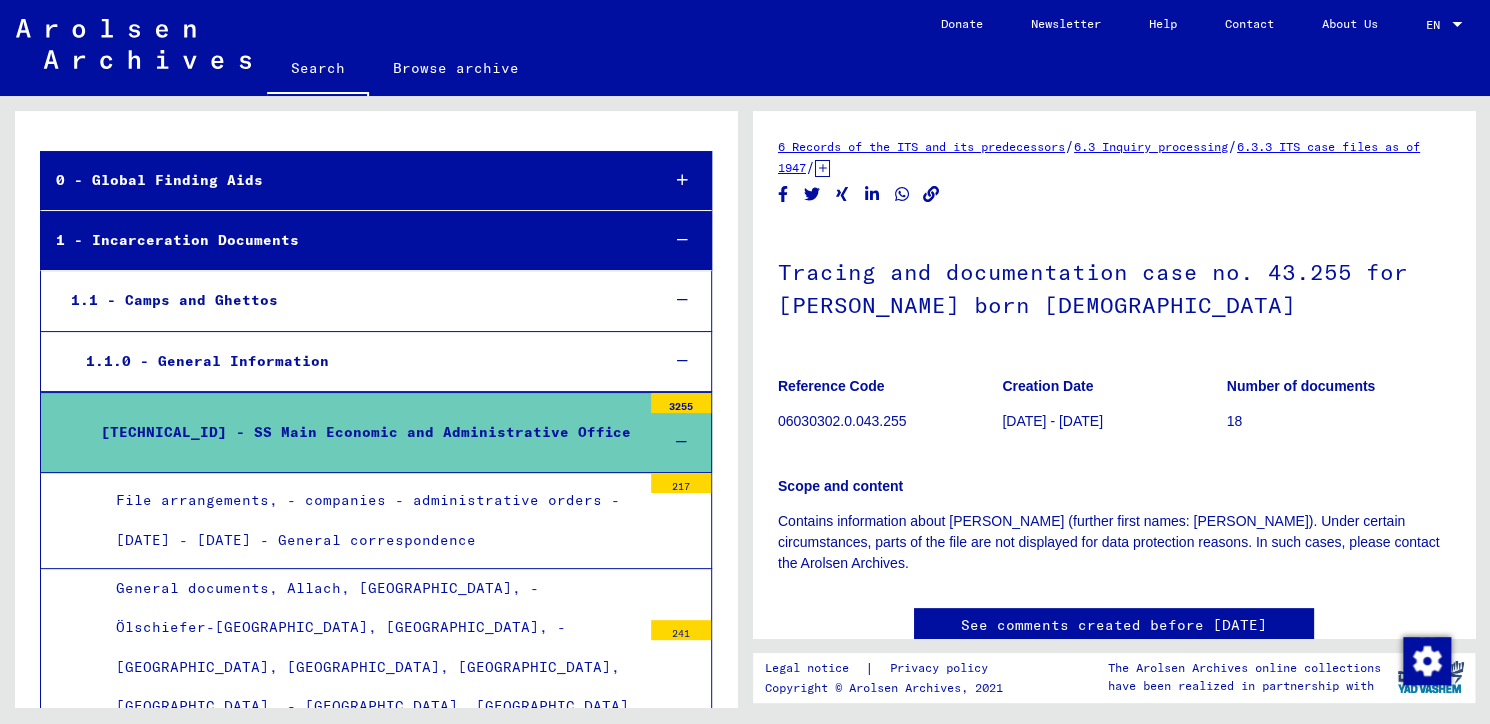 click on "1.1 - Camps and Ghettos" at bounding box center (349, 300) 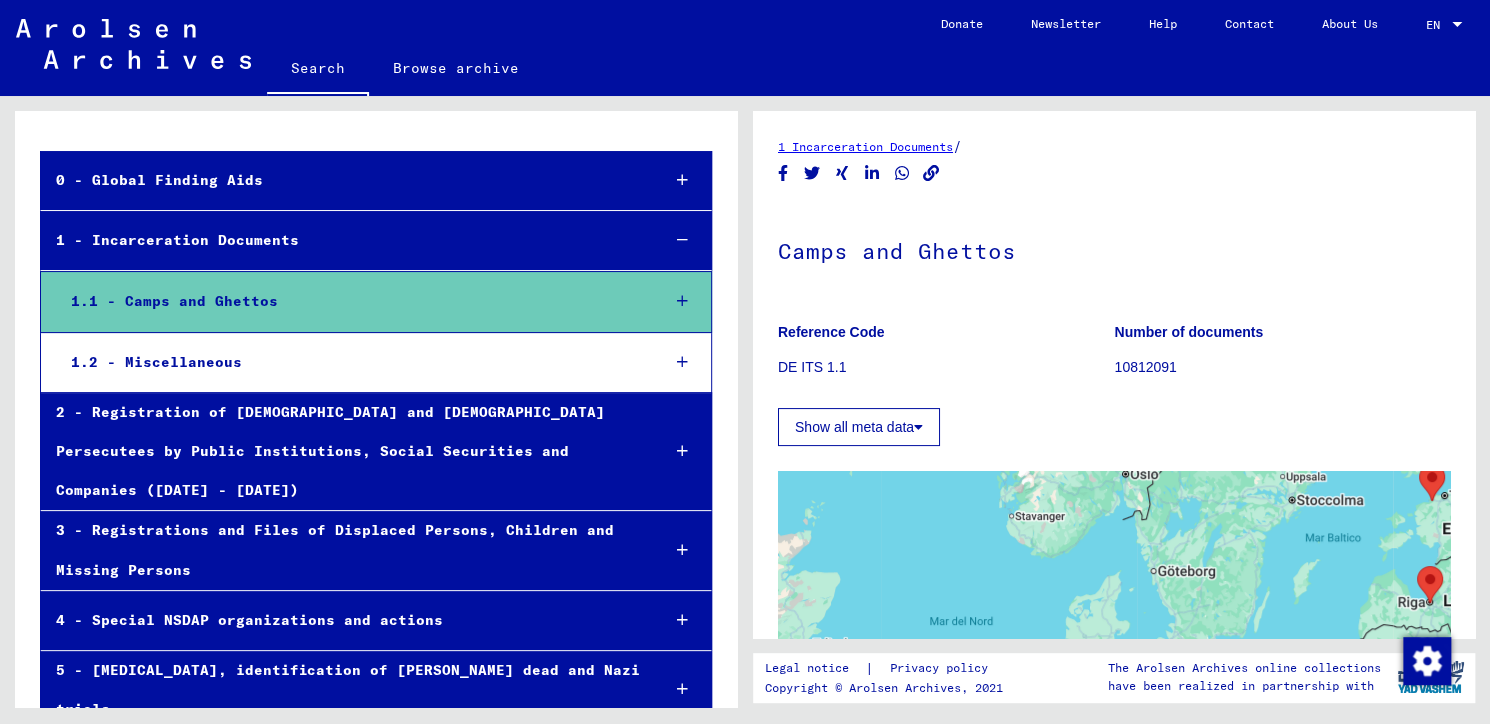 scroll, scrollTop: 55, scrollLeft: 0, axis: vertical 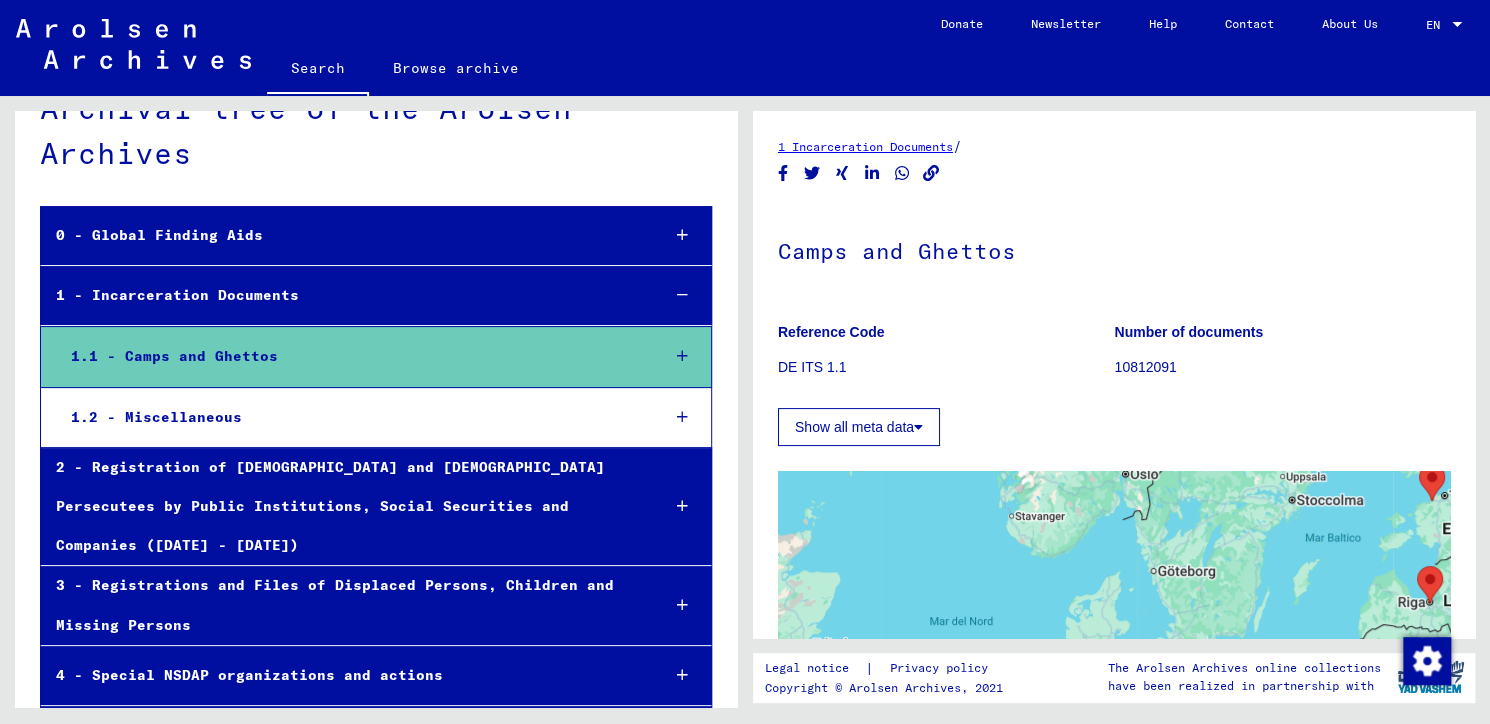 click on "Camps and Ghettos" 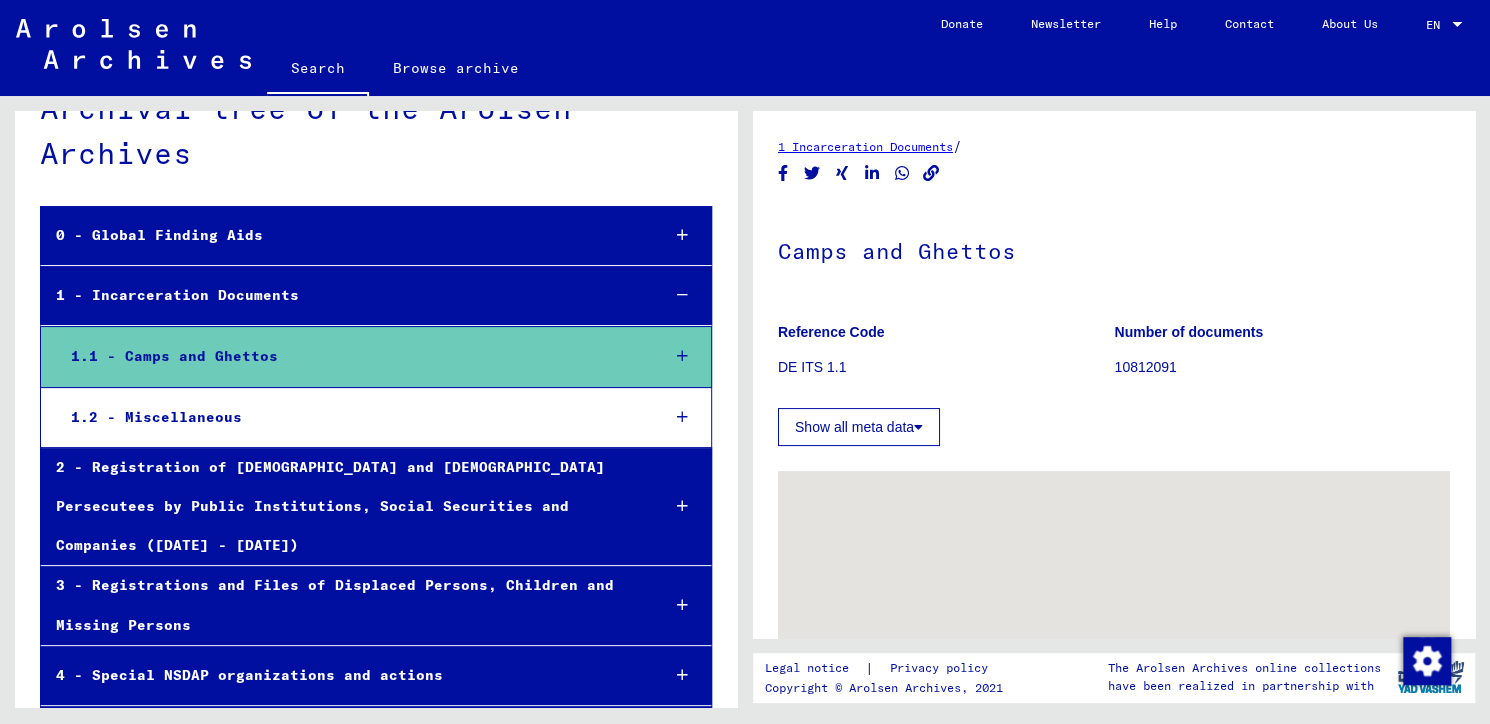 click on "Show all meta data" 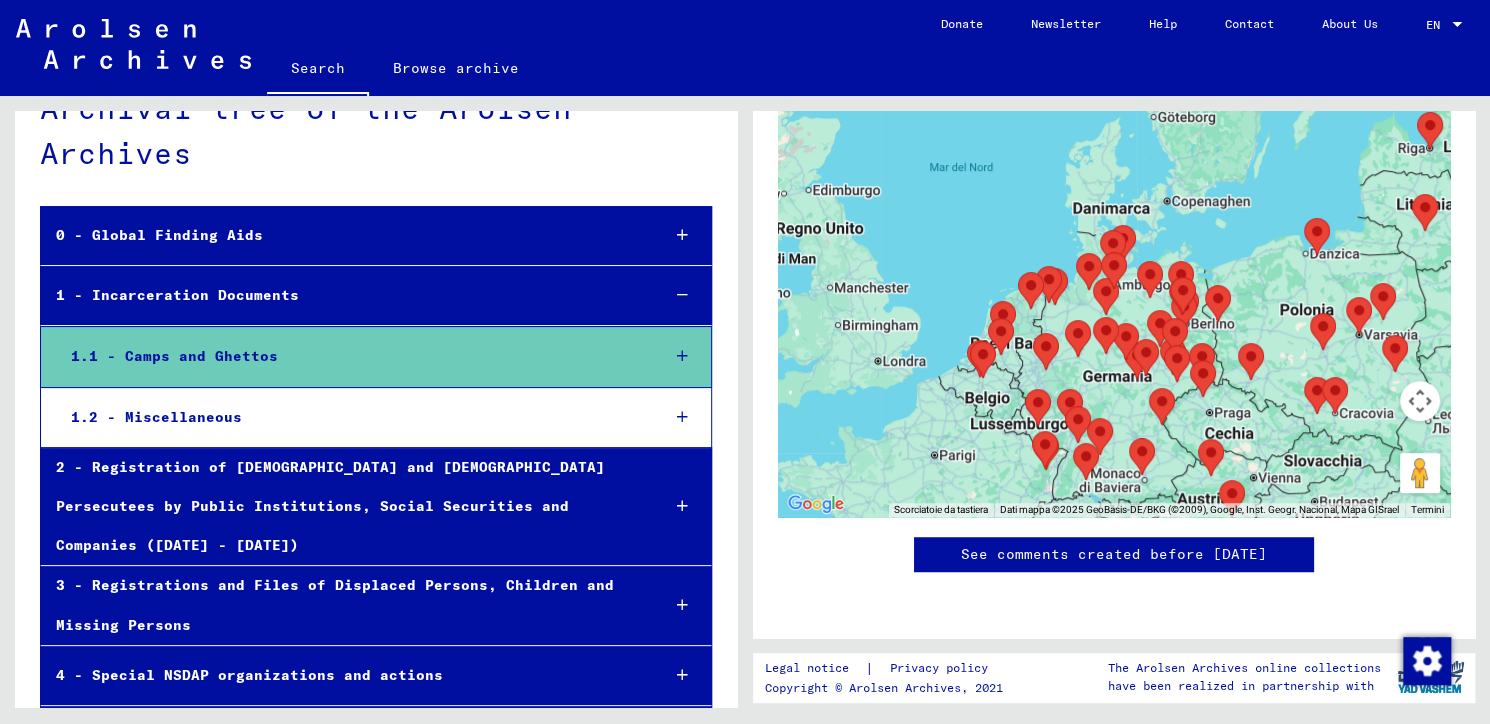 scroll, scrollTop: 1214, scrollLeft: 0, axis: vertical 